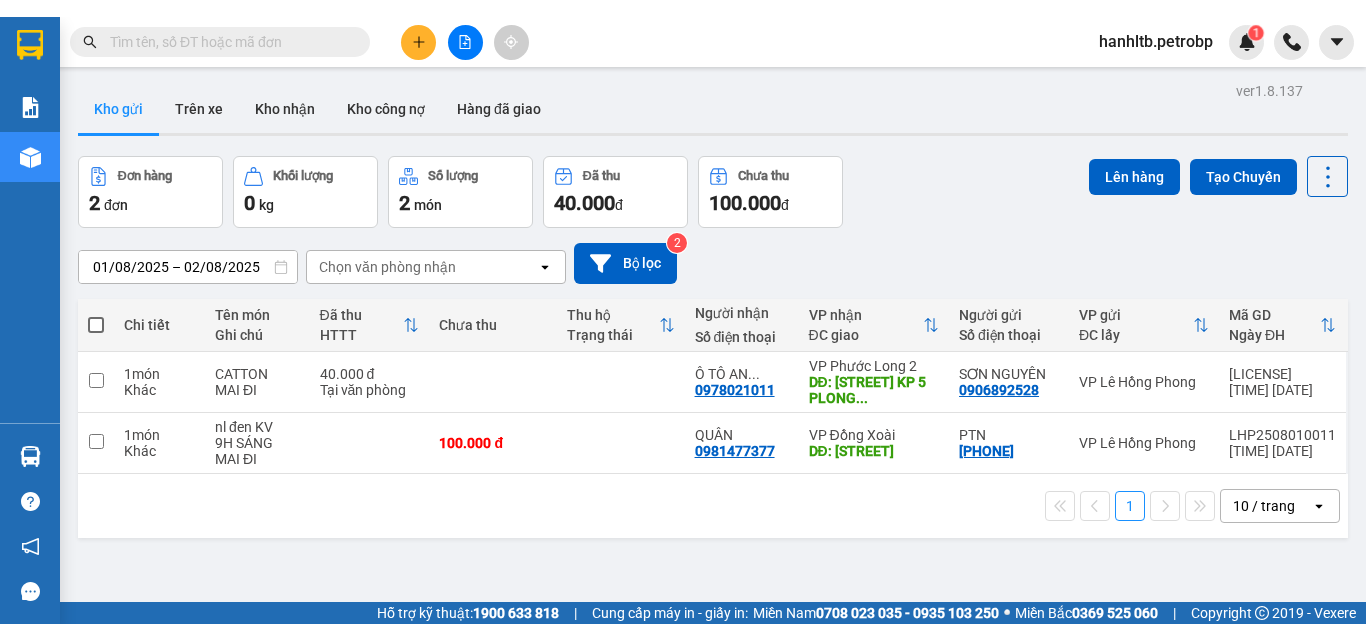 scroll, scrollTop: 0, scrollLeft: 0, axis: both 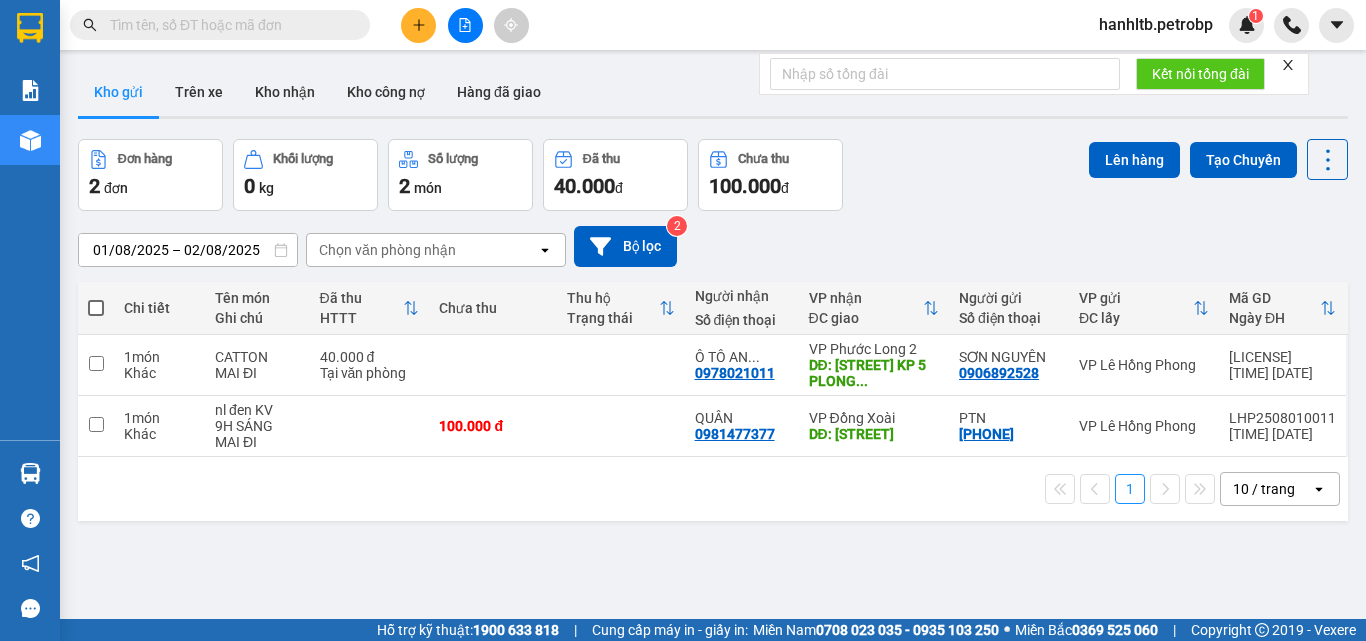 click on "hanhltb.petrobp" at bounding box center (1156, 24) 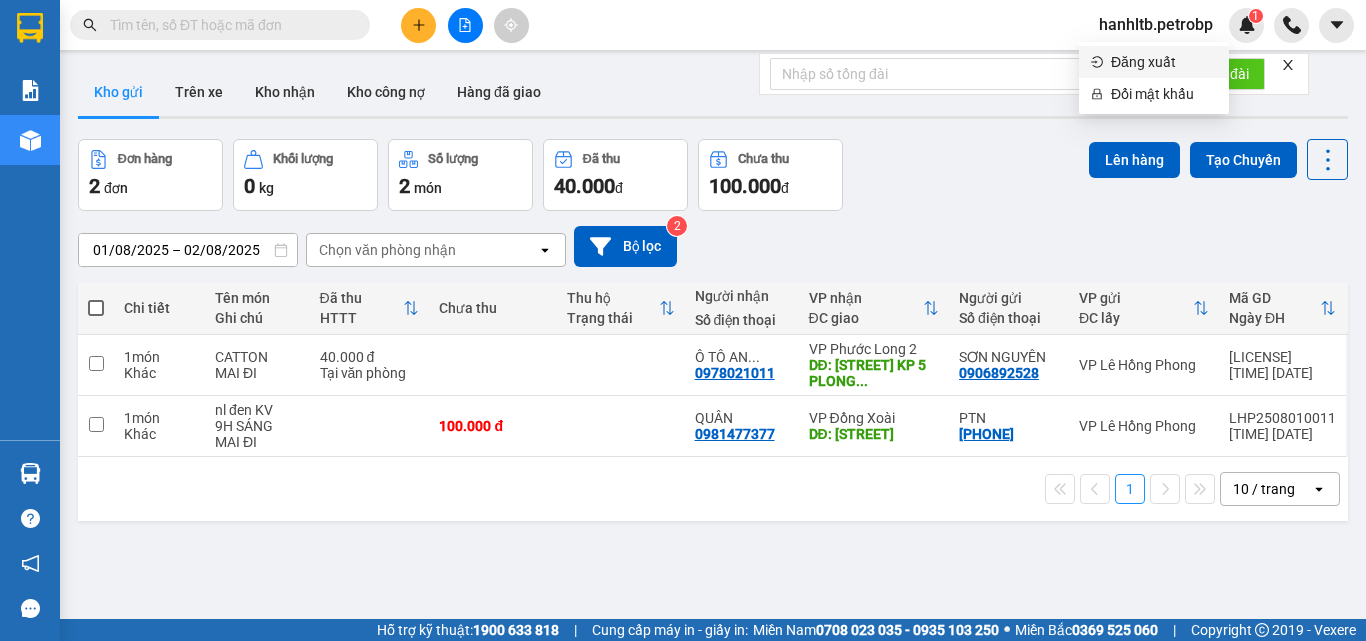 click on "Đăng xuất" at bounding box center (1154, 62) 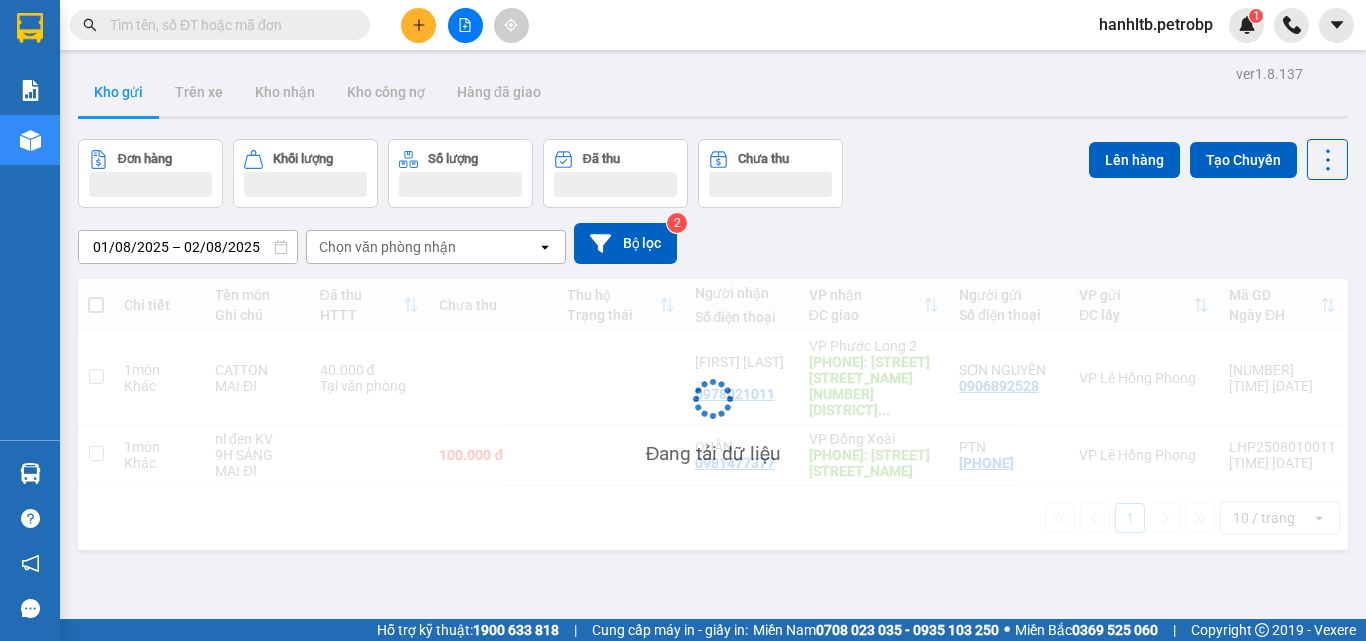 scroll, scrollTop: 0, scrollLeft: 0, axis: both 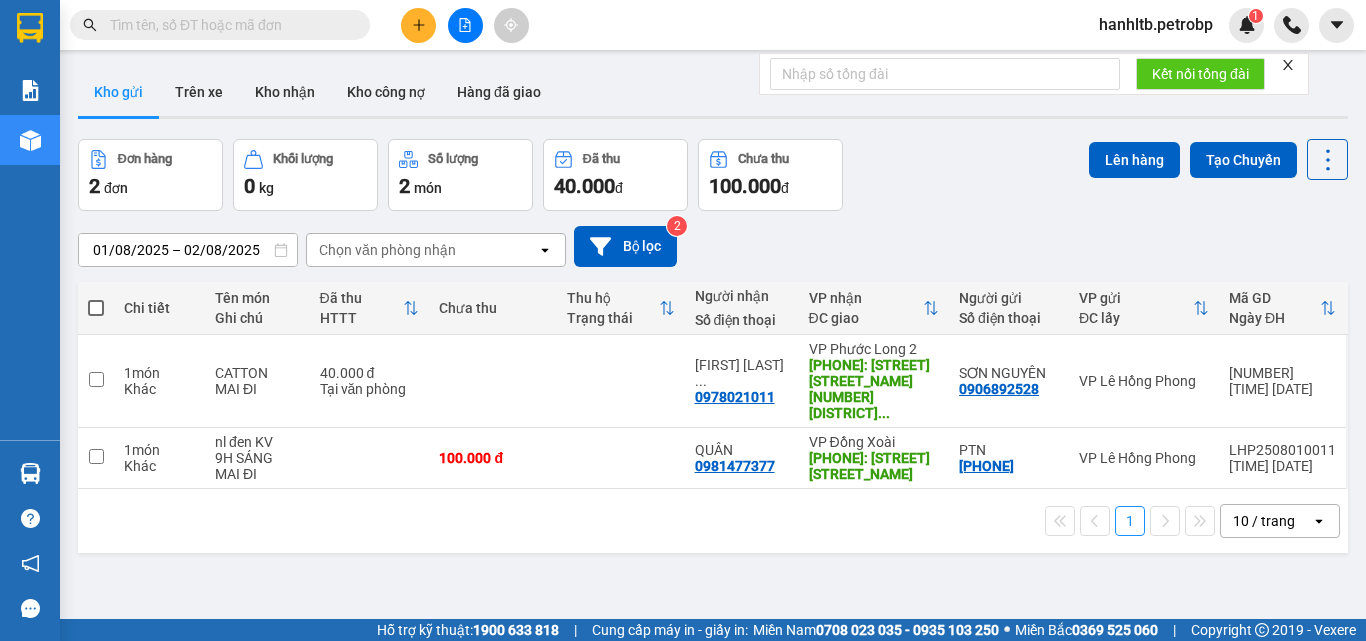 drag, startPoint x: 1192, startPoint y: 28, endPoint x: 1176, endPoint y: 28, distance: 16 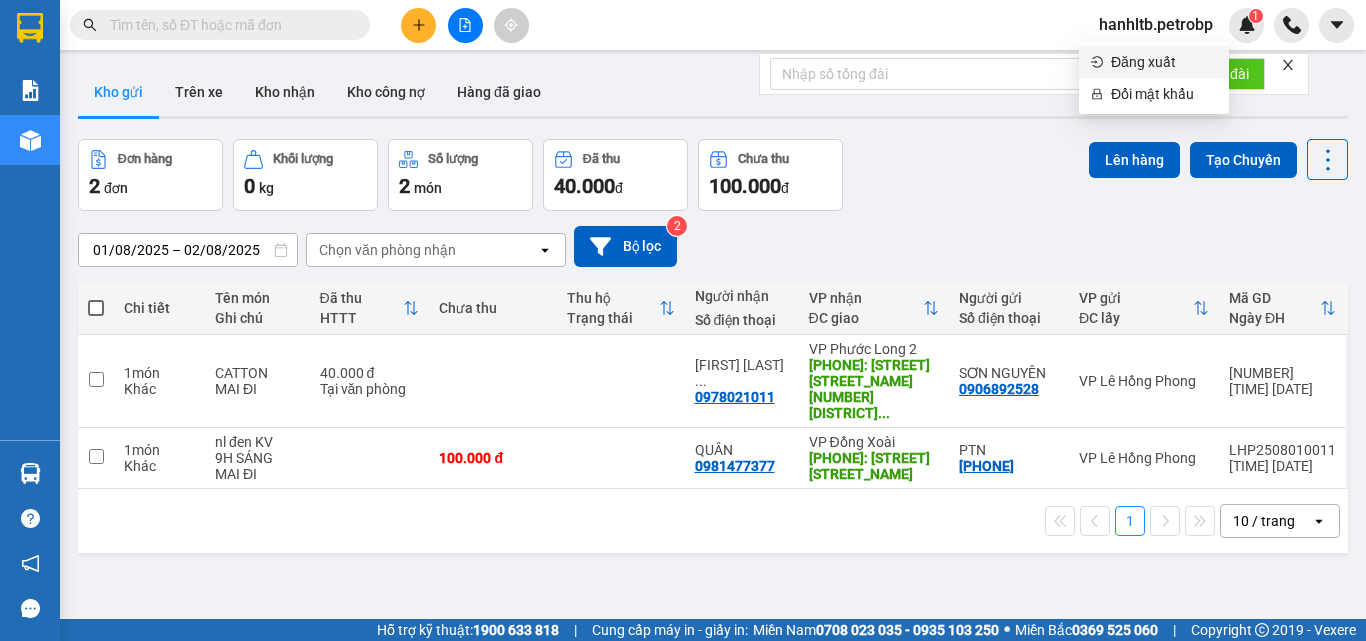 click on "Đăng xuất" at bounding box center (1154, 62) 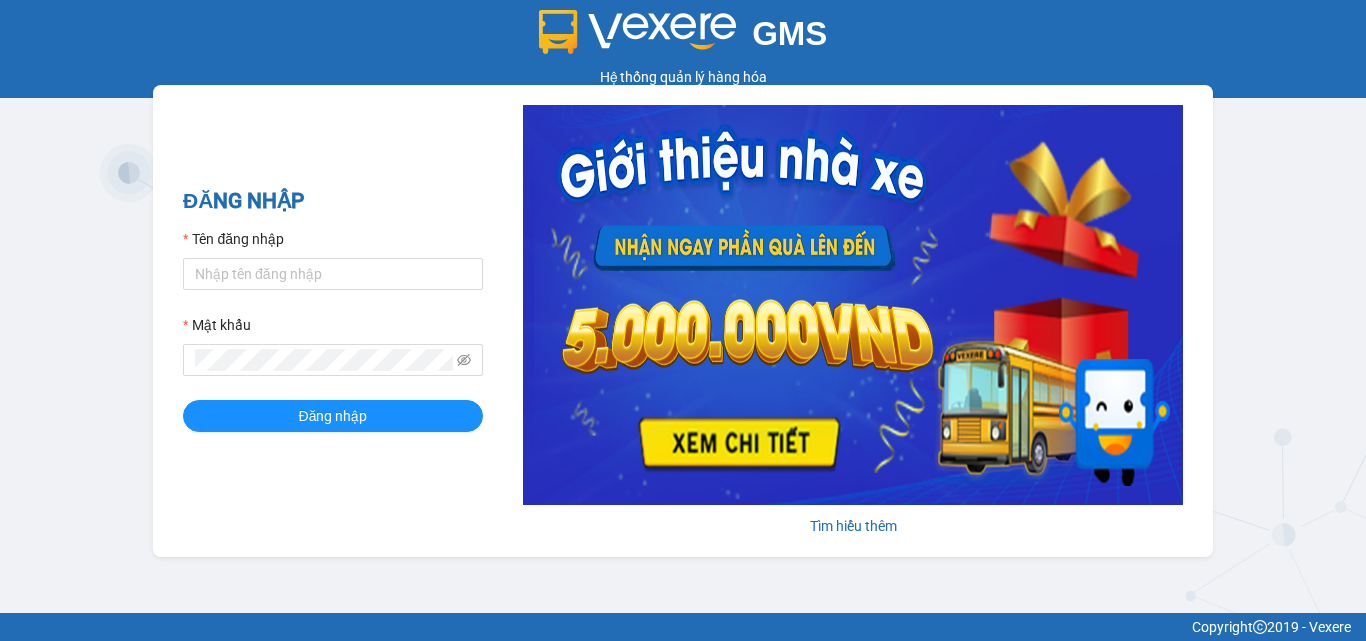 scroll, scrollTop: 0, scrollLeft: 0, axis: both 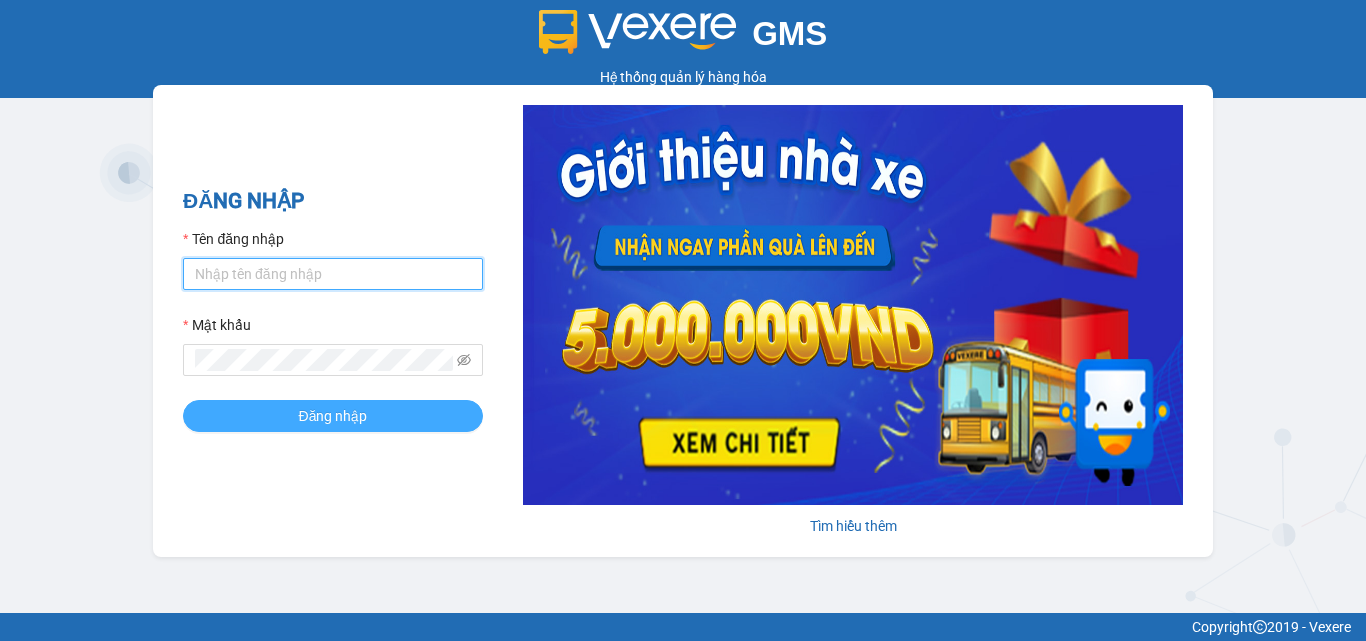 type on "anntt.petrobp" 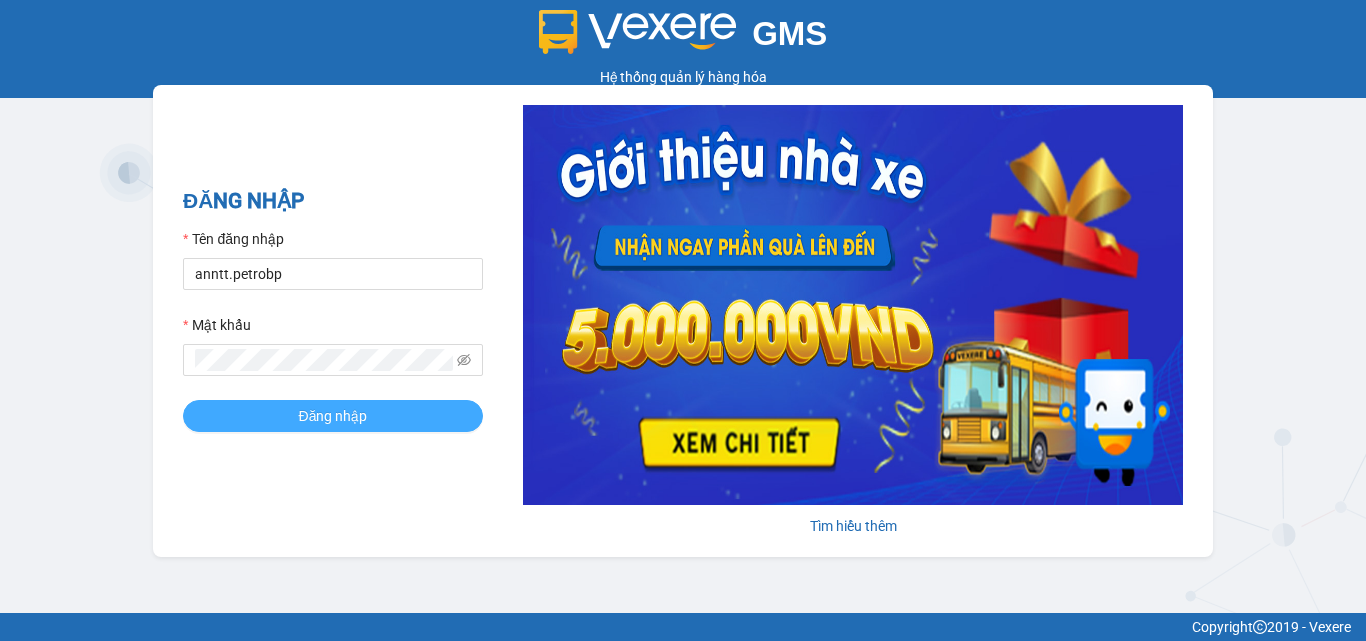 click on "Đăng nhập" at bounding box center [333, 416] 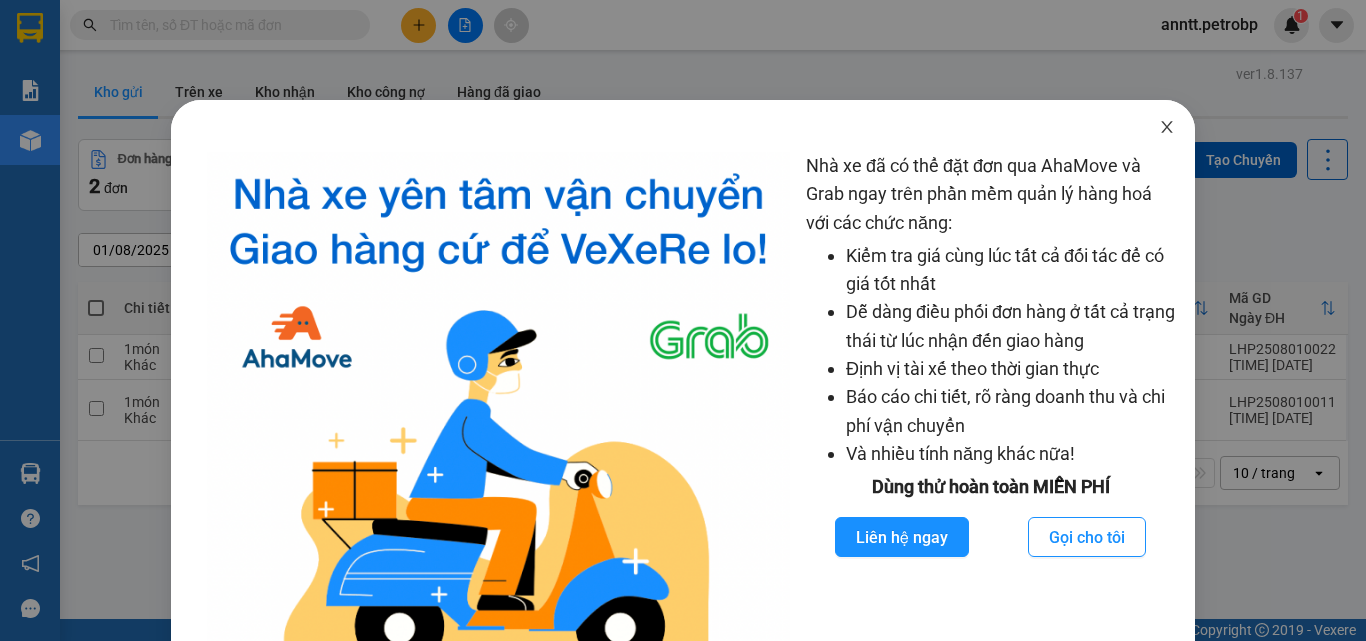 click 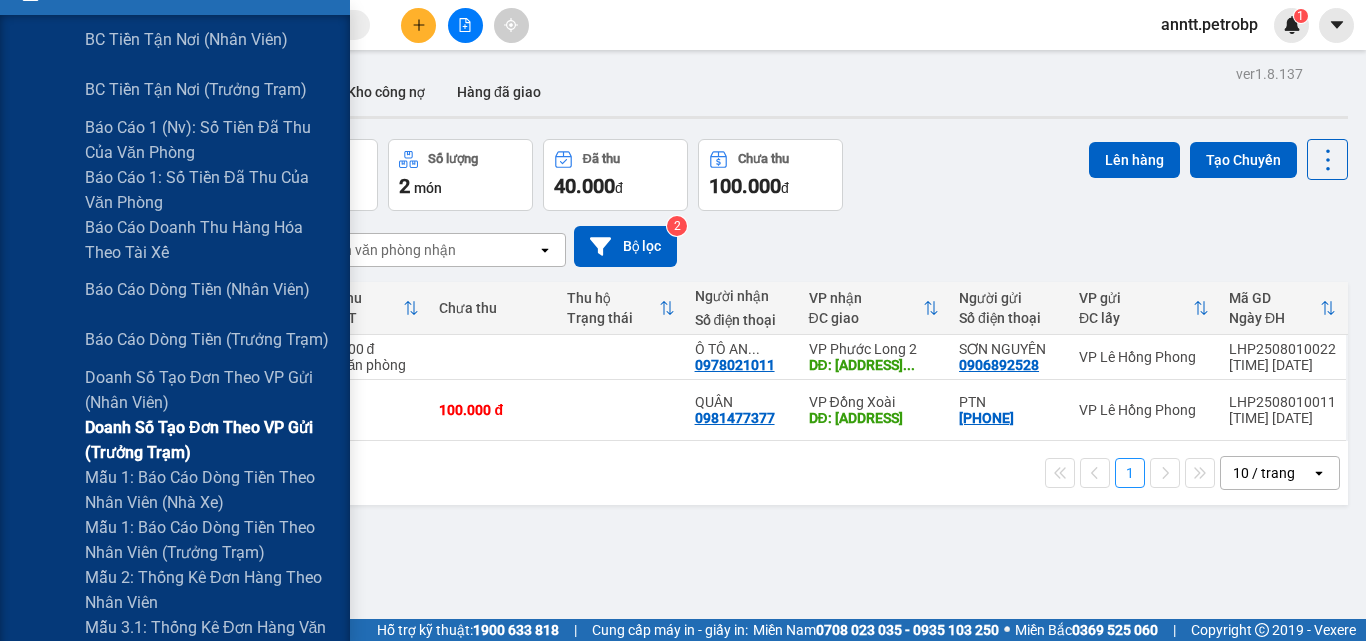 scroll, scrollTop: 200, scrollLeft: 0, axis: vertical 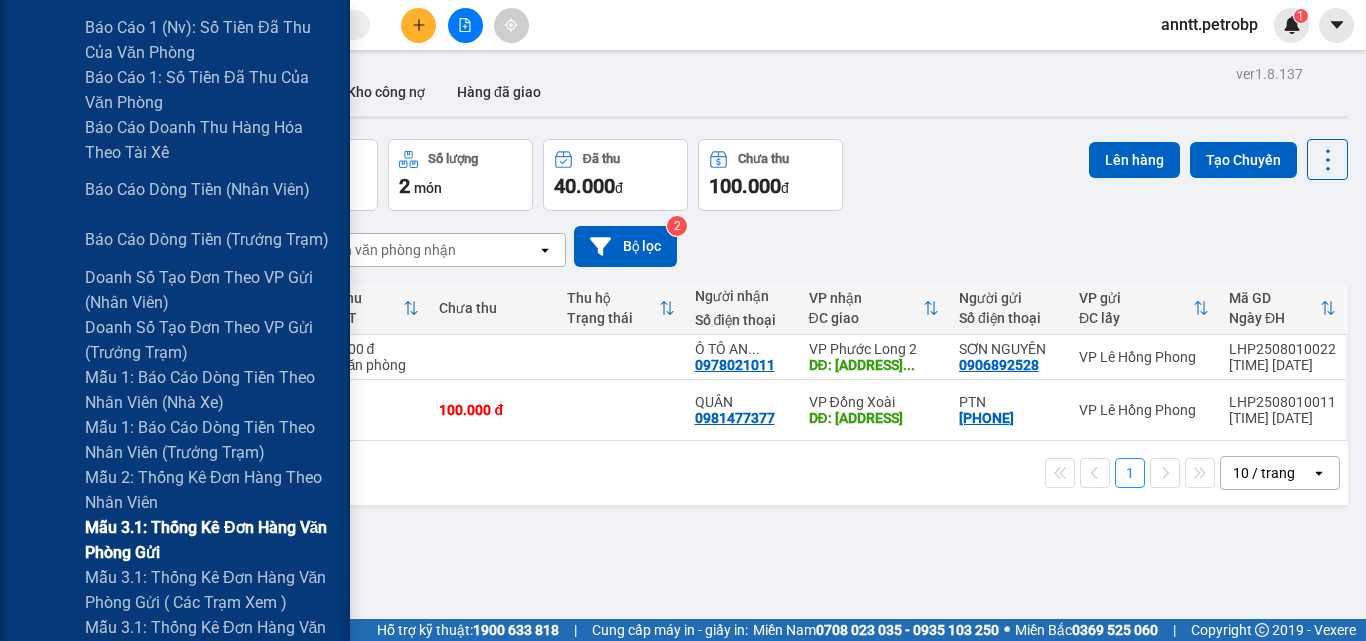 click on "Mẫu 3.1: Thống kê đơn hàng văn phòng gửi" at bounding box center (210, 540) 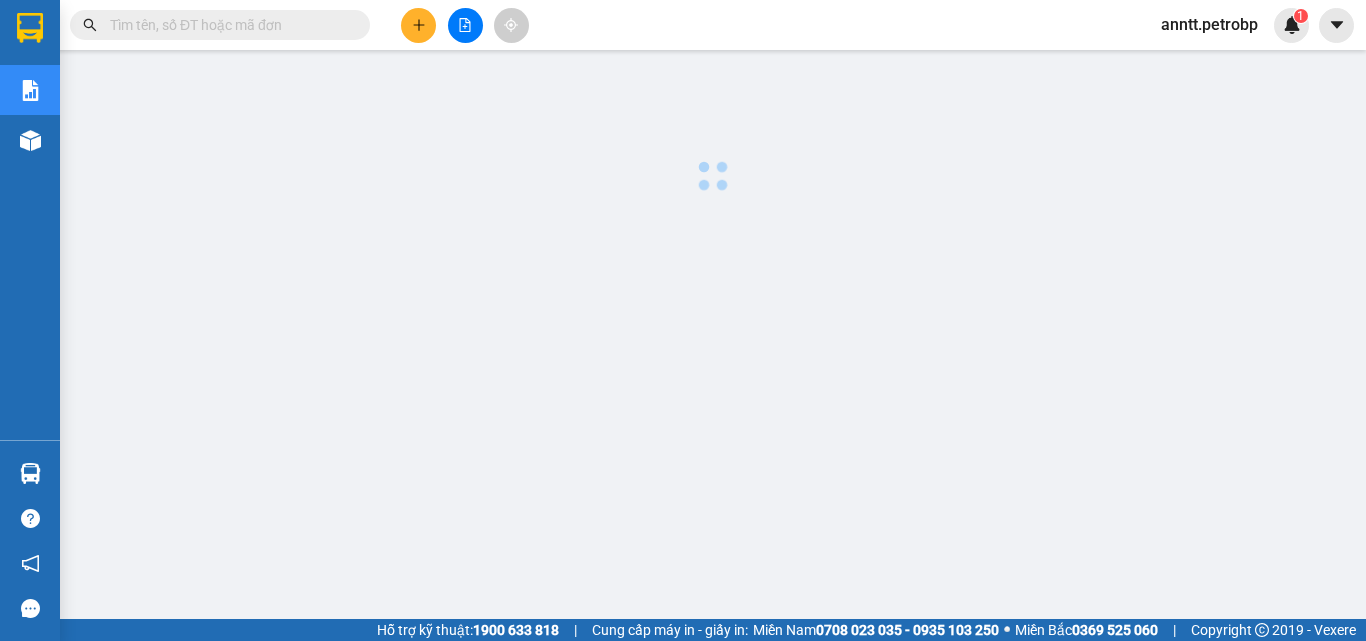 scroll, scrollTop: 0, scrollLeft: 0, axis: both 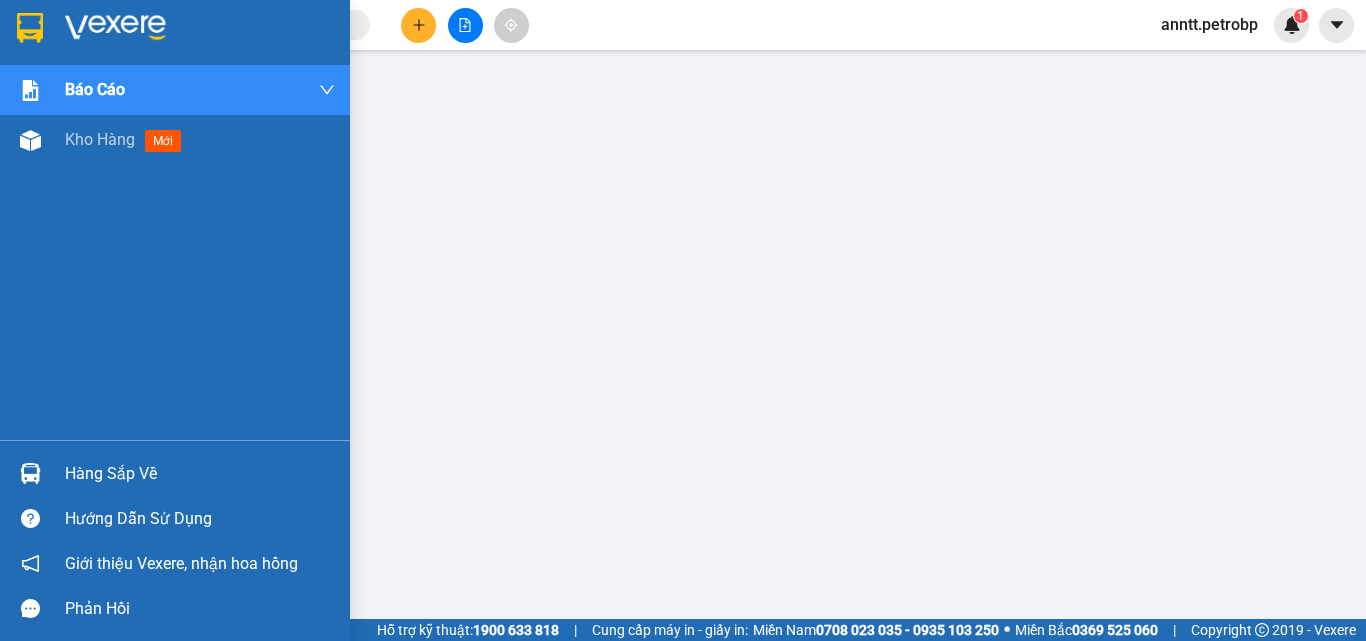 click at bounding box center (30, 28) 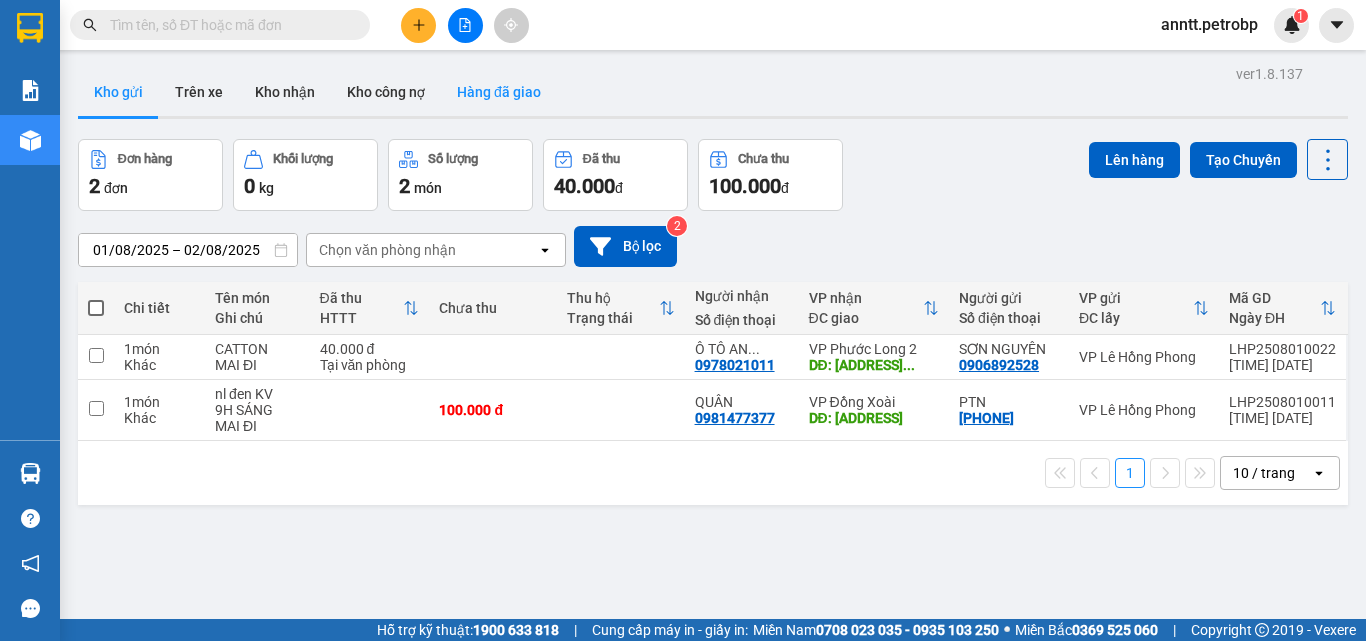 click on "Hàng đã giao" at bounding box center (499, 92) 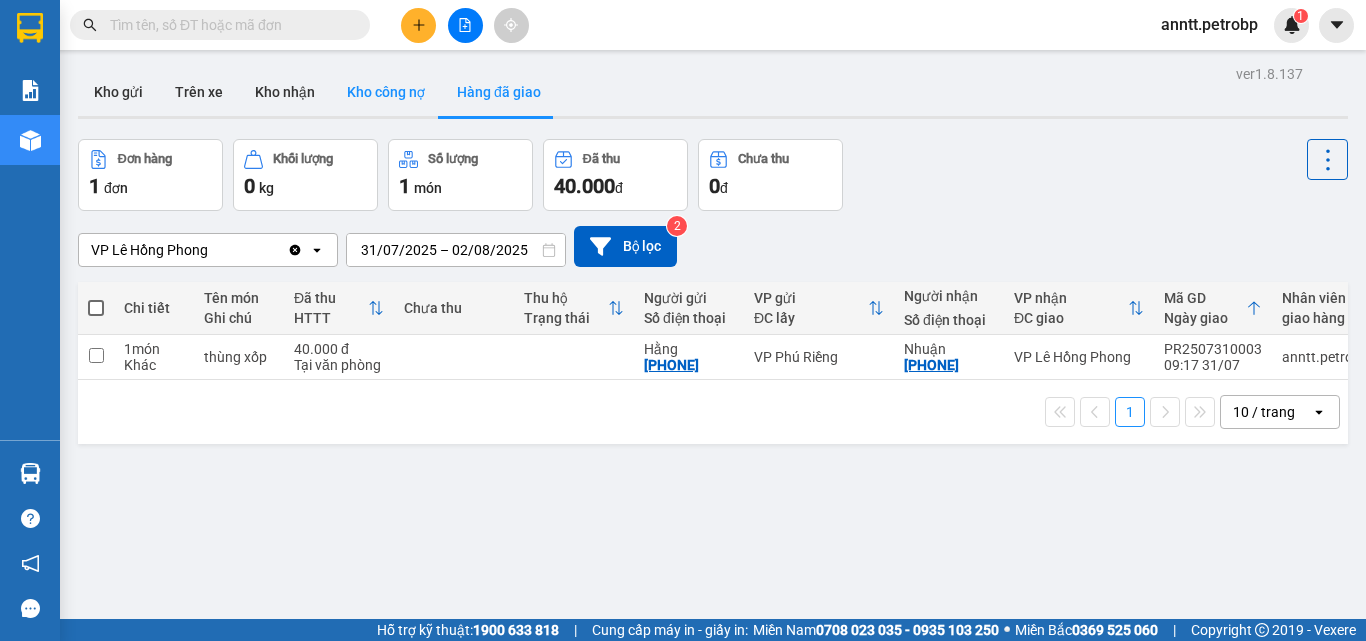 click on "Kho công nợ" at bounding box center [386, 92] 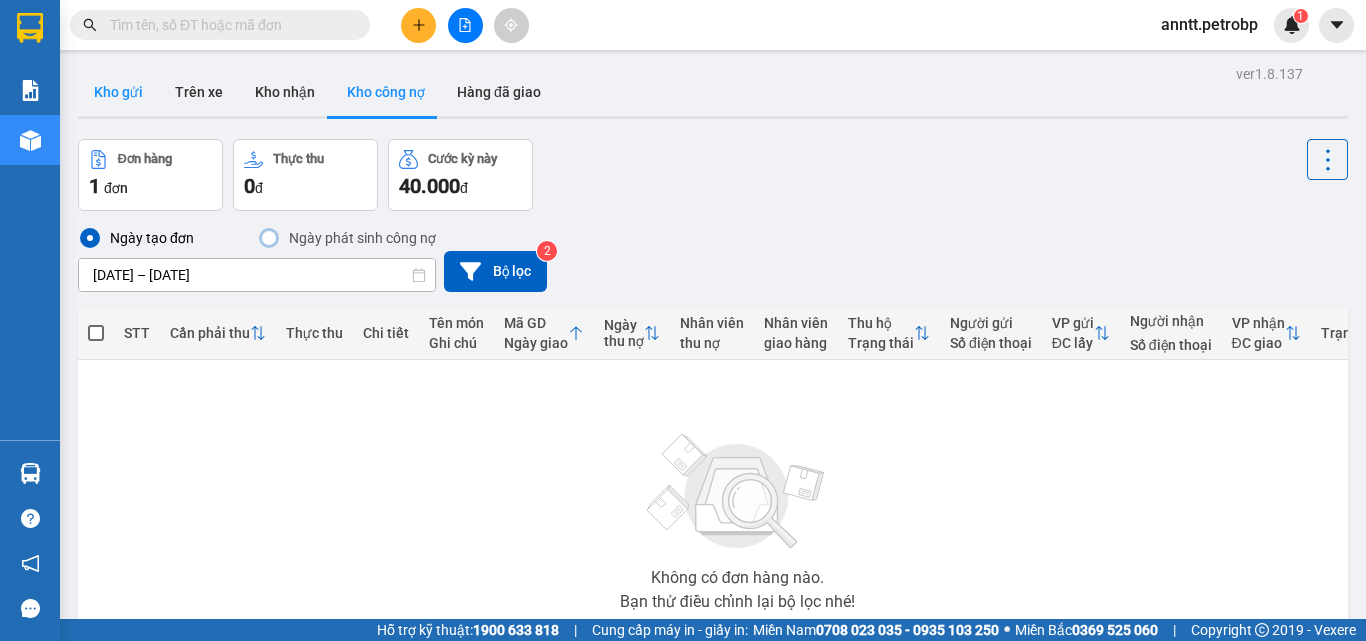 click on "Kho gửi" at bounding box center [118, 92] 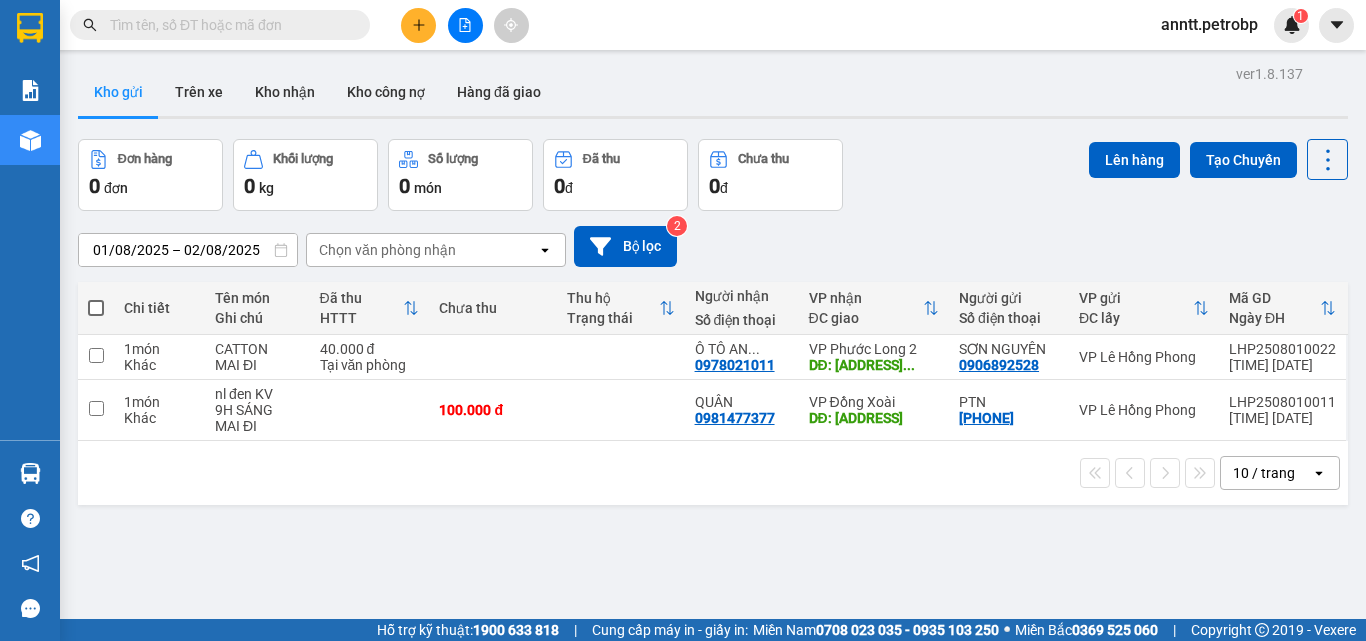 click on "Kho gửi" at bounding box center [118, 92] 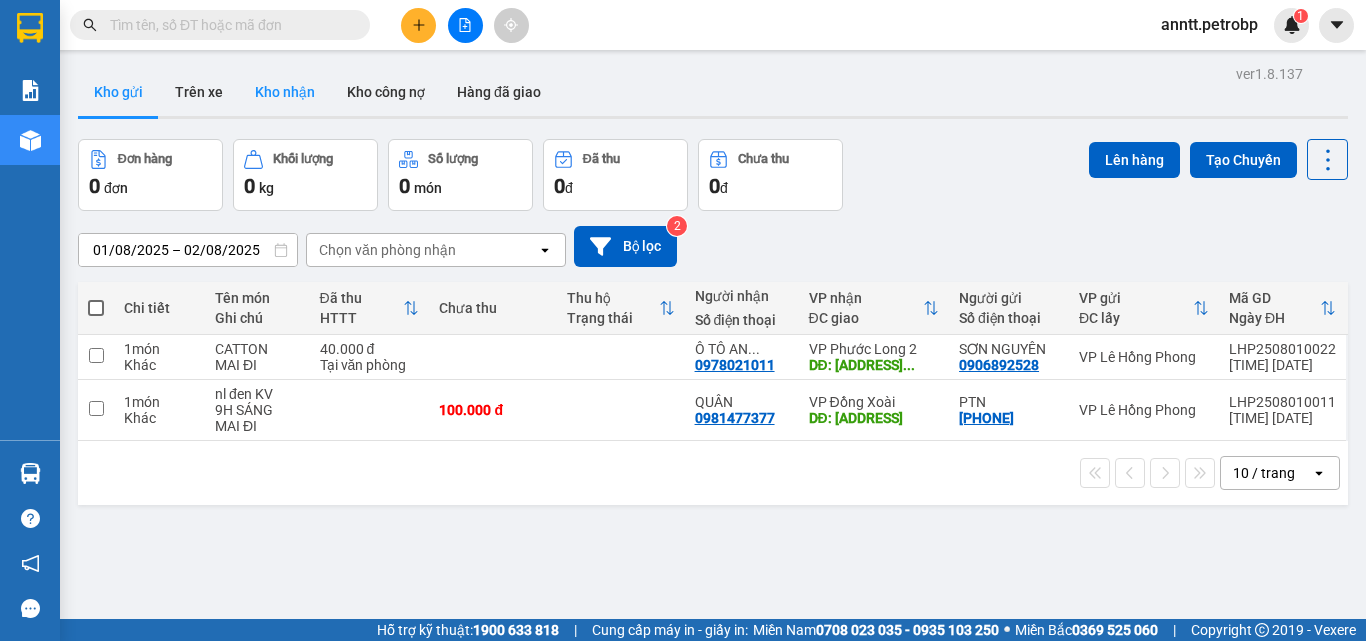 click on "Kho nhận" at bounding box center (285, 92) 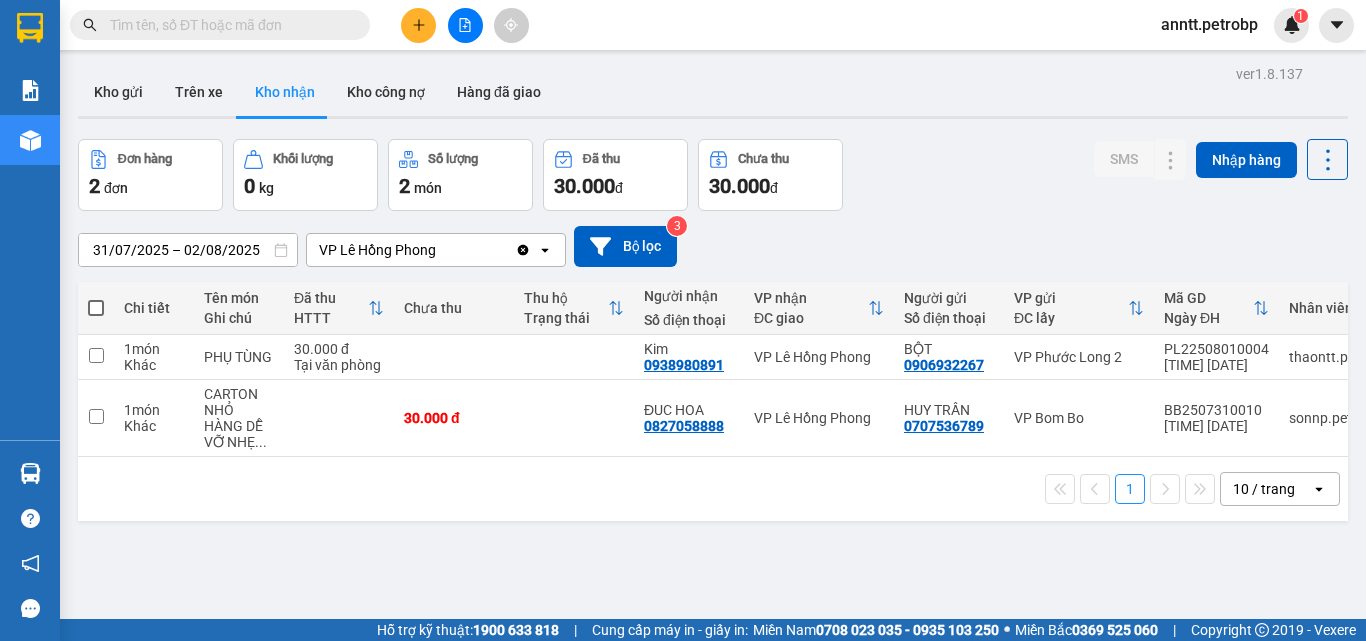 click at bounding box center (228, 25) 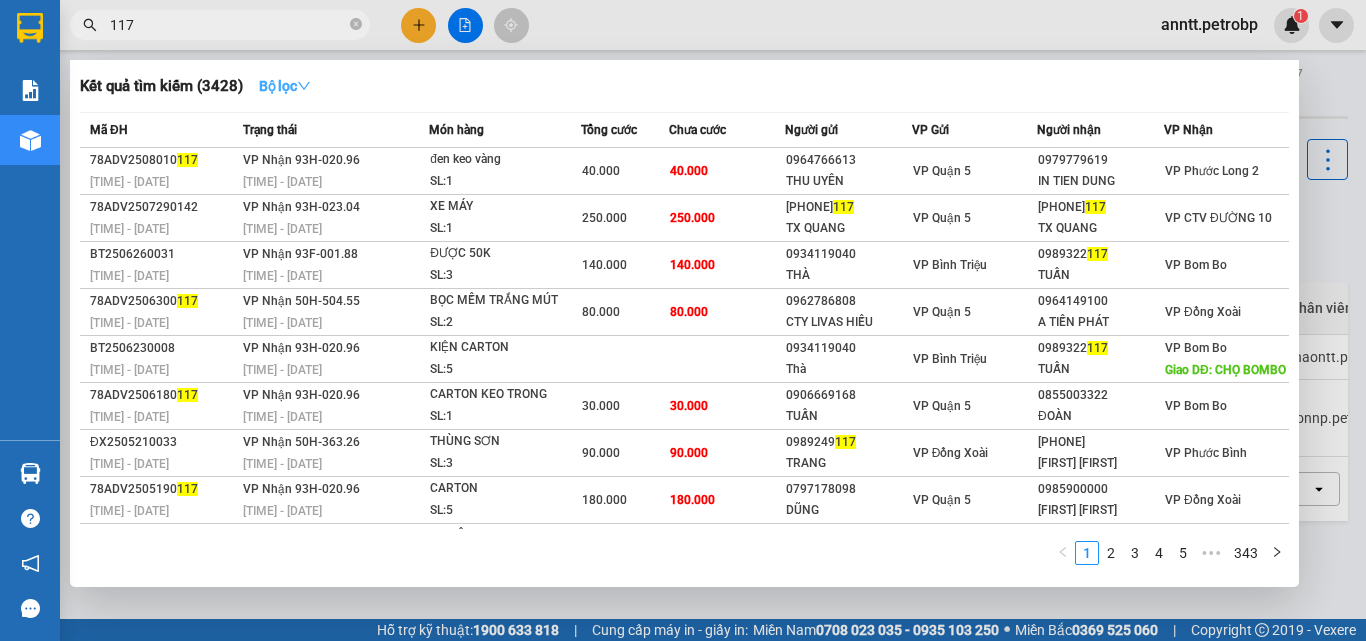 type on "117" 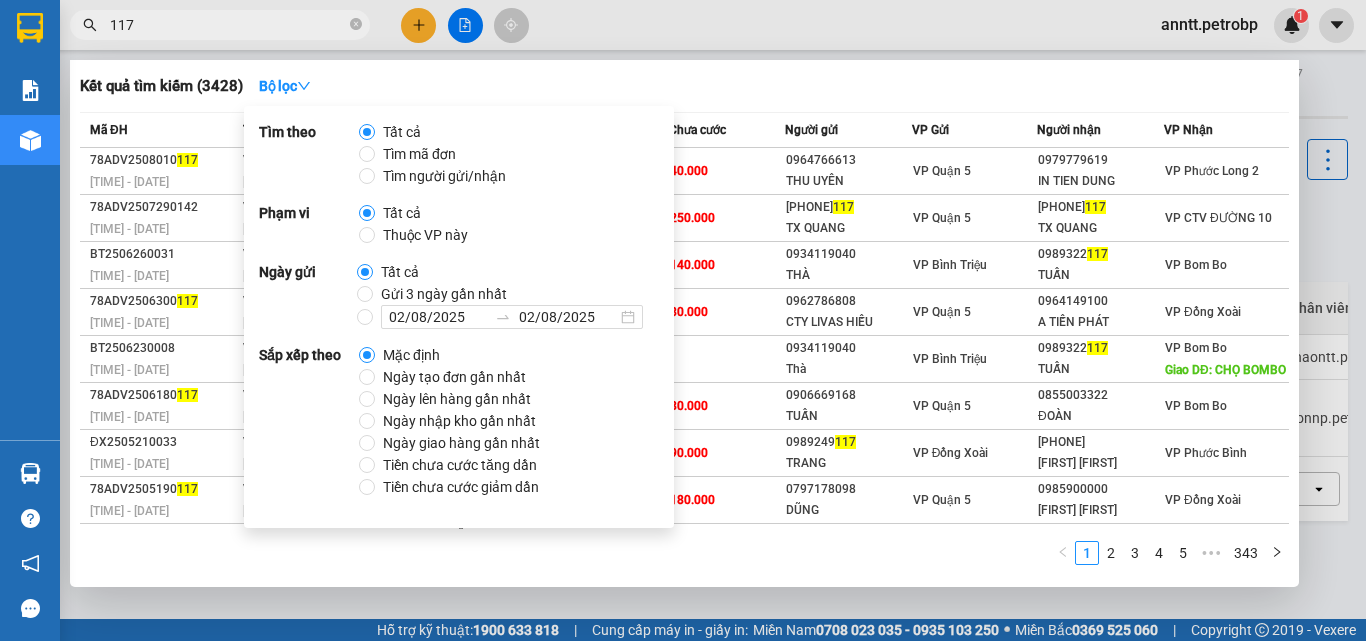 click on "Ngày tạo đơn gần nhất" at bounding box center [454, 377] 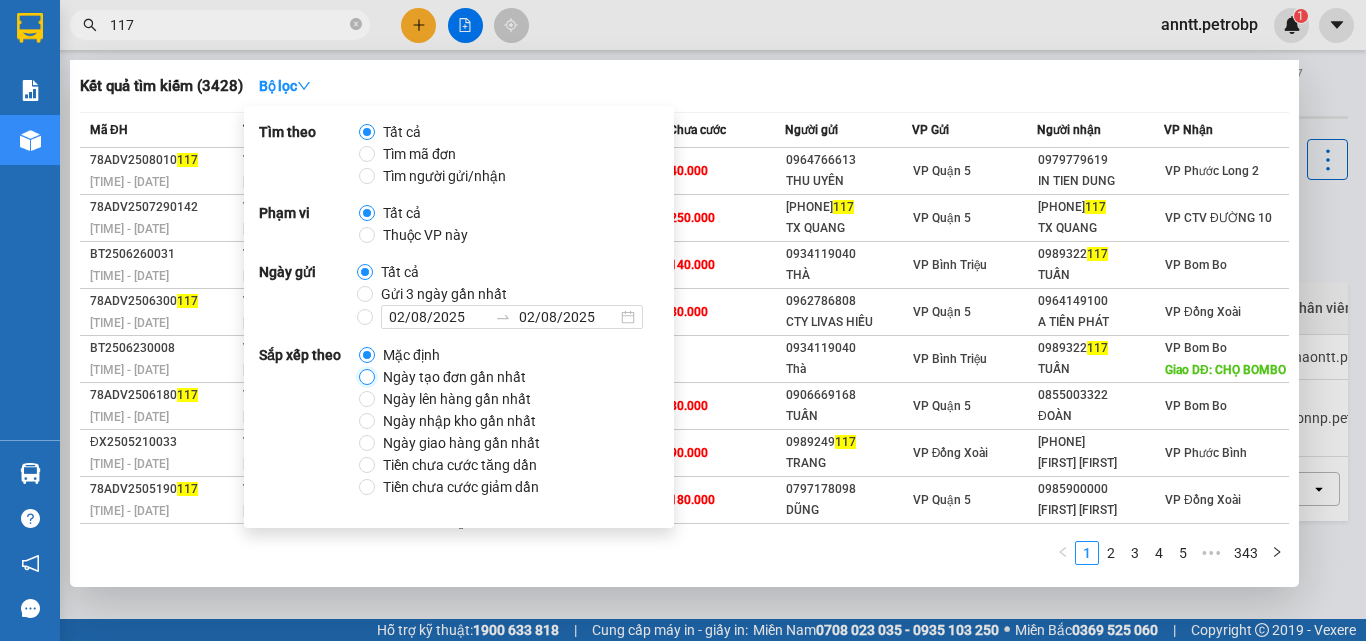 click on "Ngày tạo đơn gần nhất" at bounding box center [367, 377] 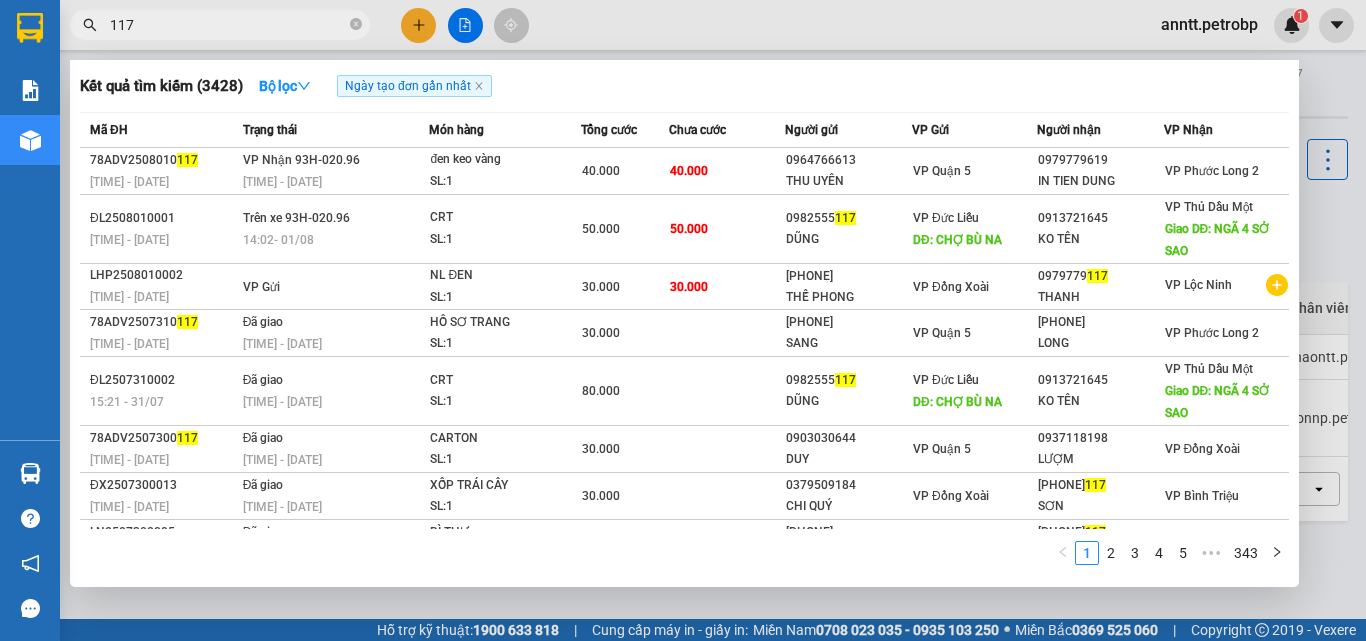 click at bounding box center [683, 320] 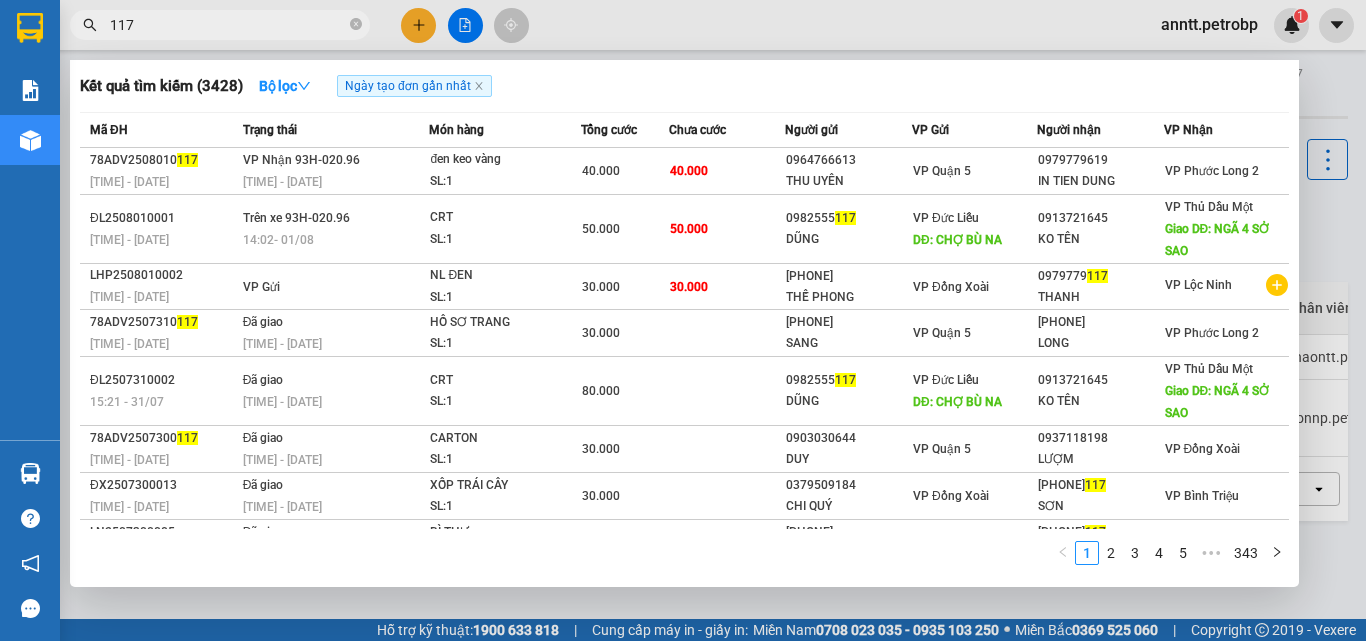 click on "117" at bounding box center [228, 25] 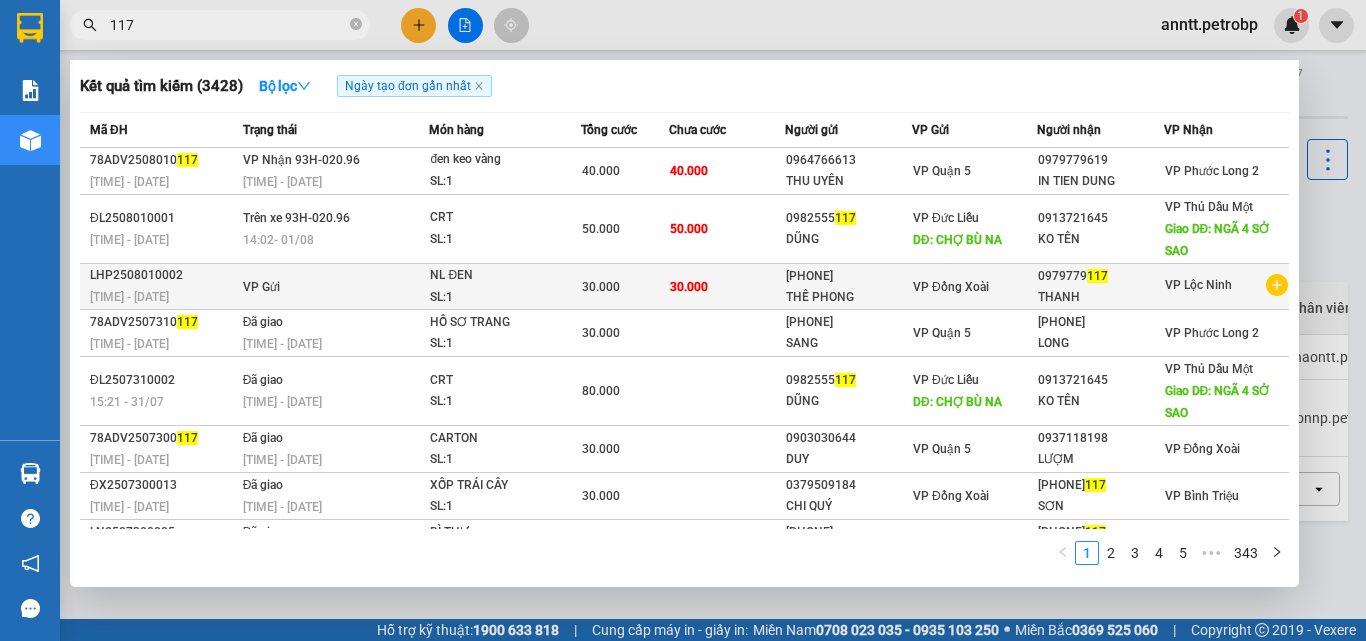 click on "VP Đồng Xoài" at bounding box center [974, 287] 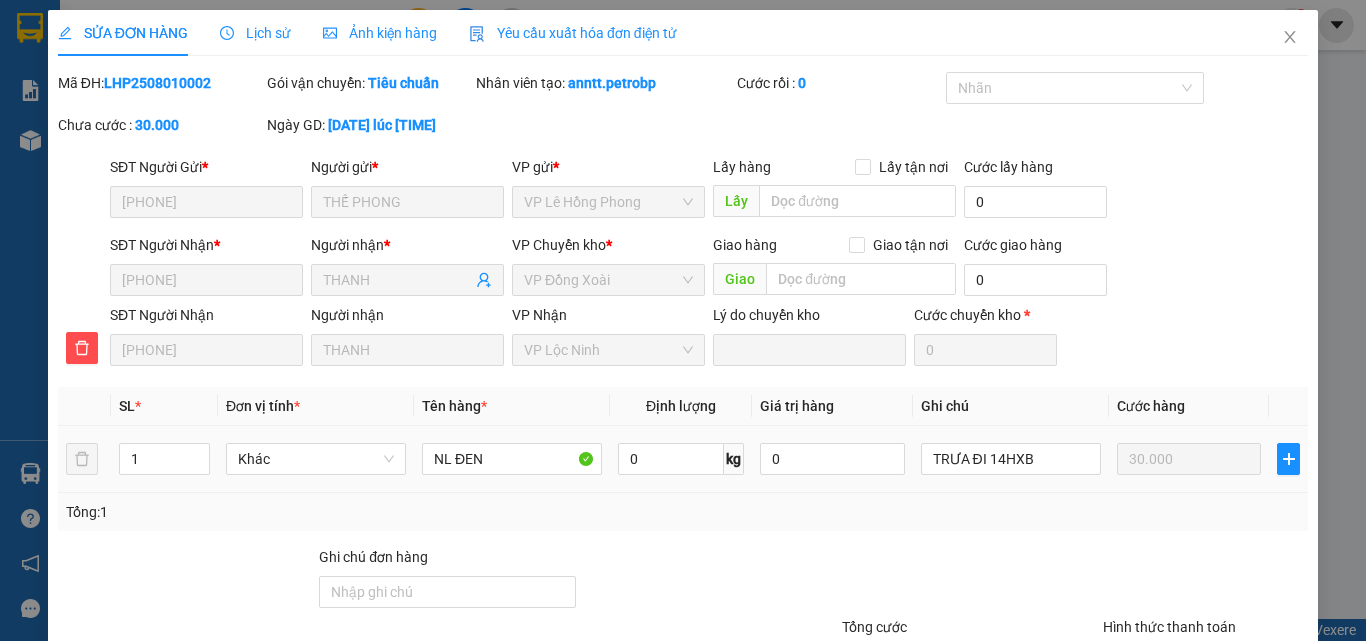type on "0931100120" 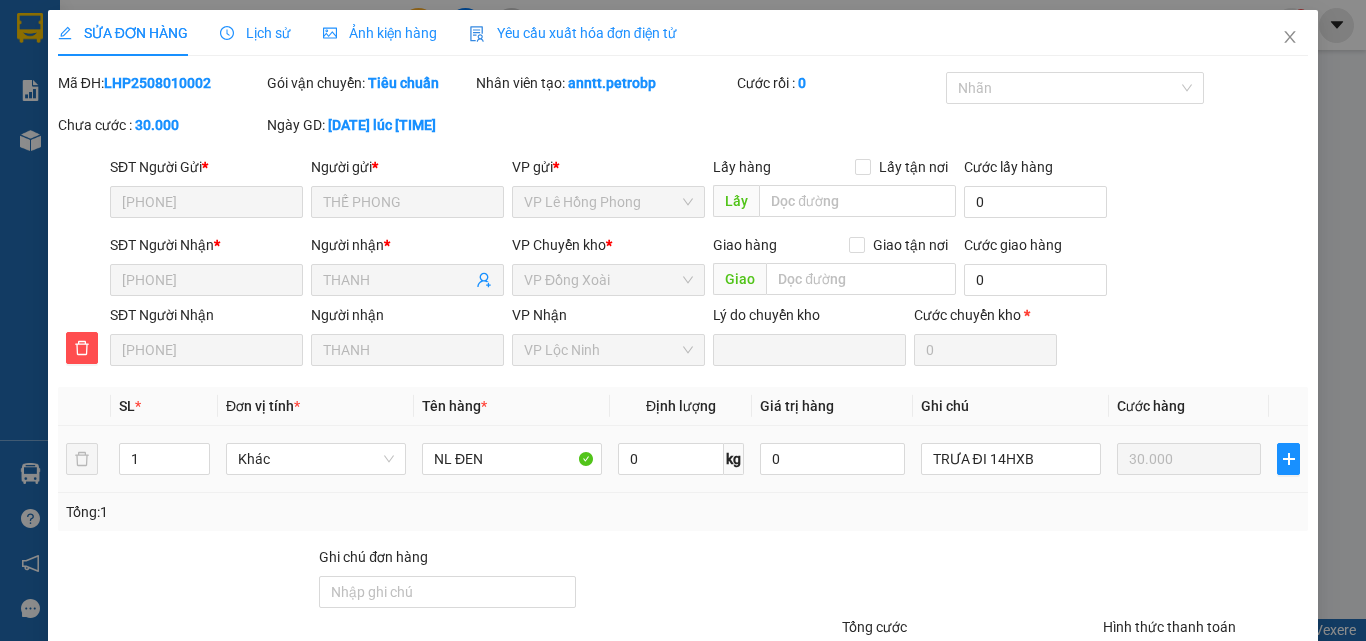 type on "0979779117" 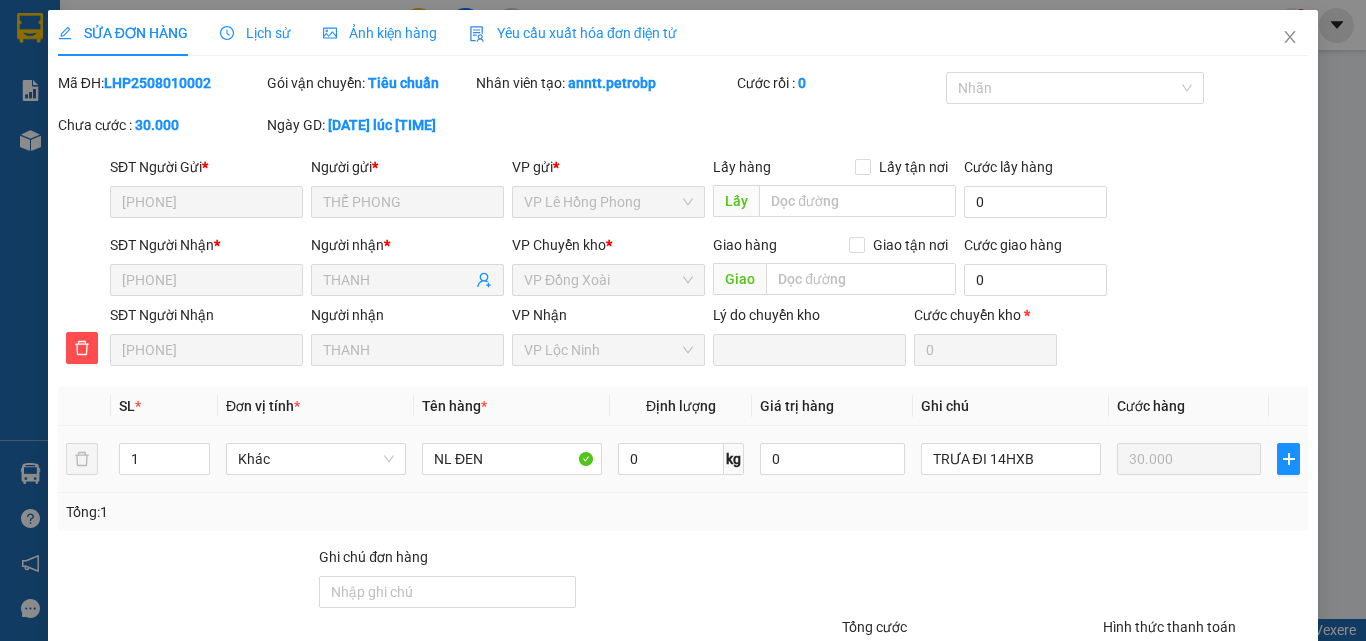 click on "Lịch sử" at bounding box center (255, 33) 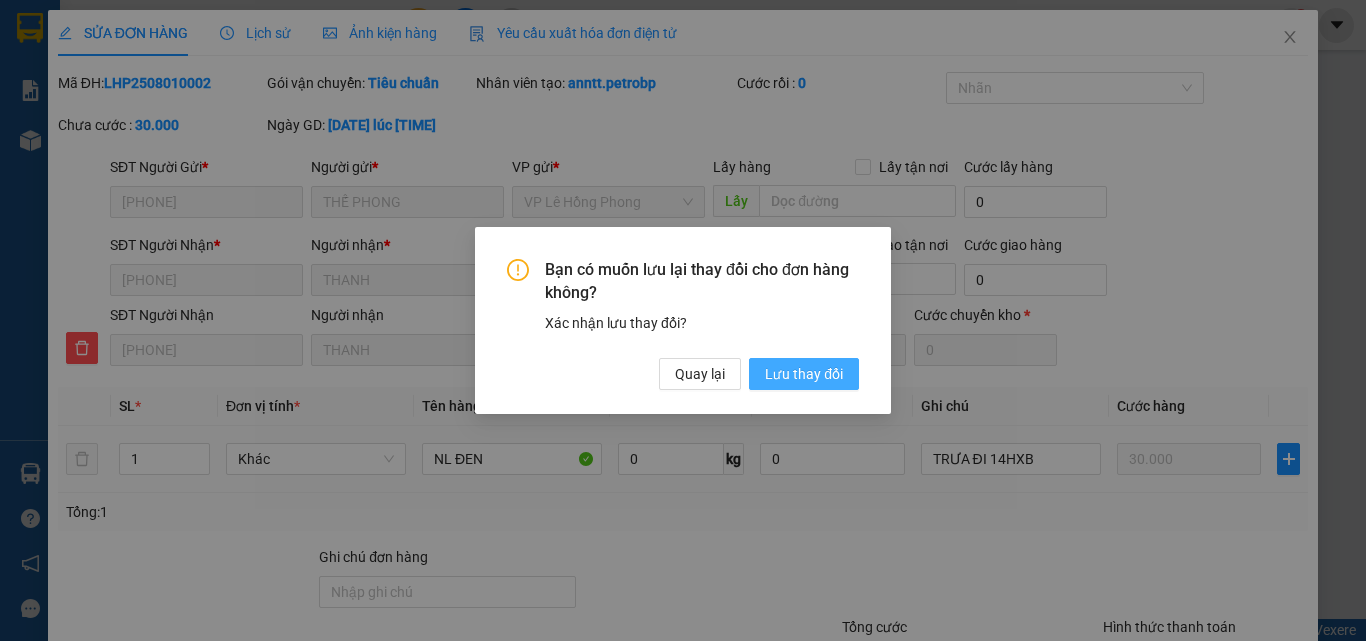click on "Lưu thay đổi" at bounding box center [804, 374] 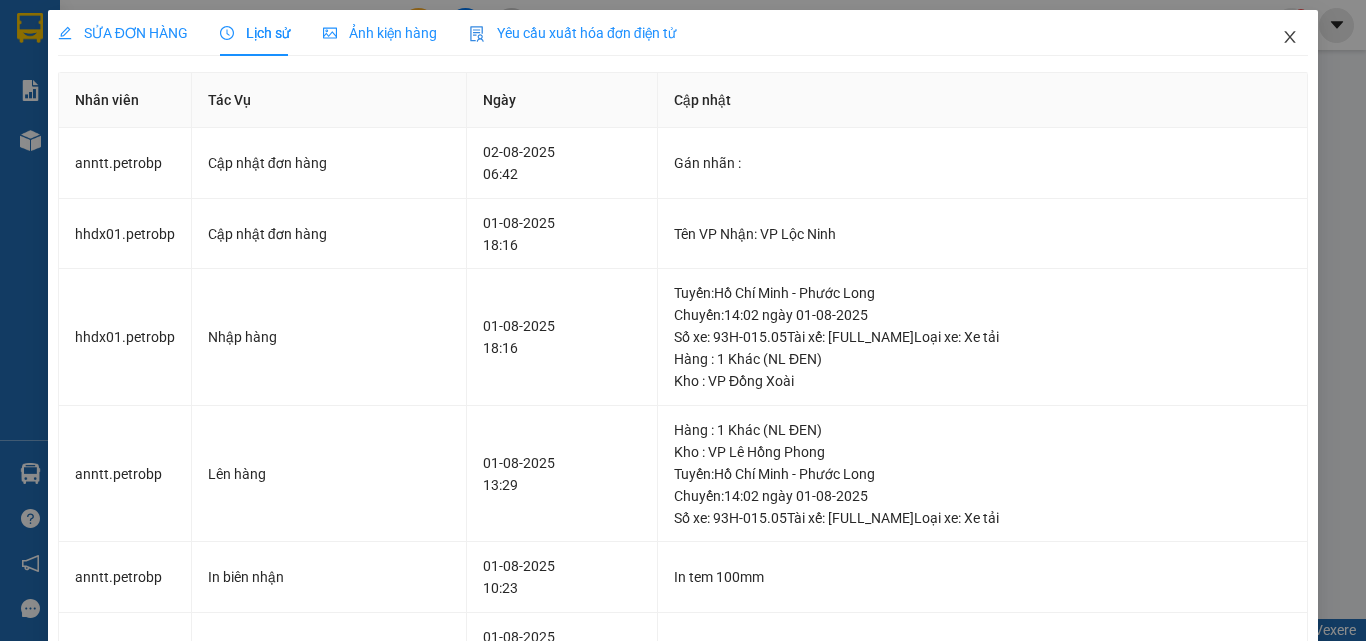 click 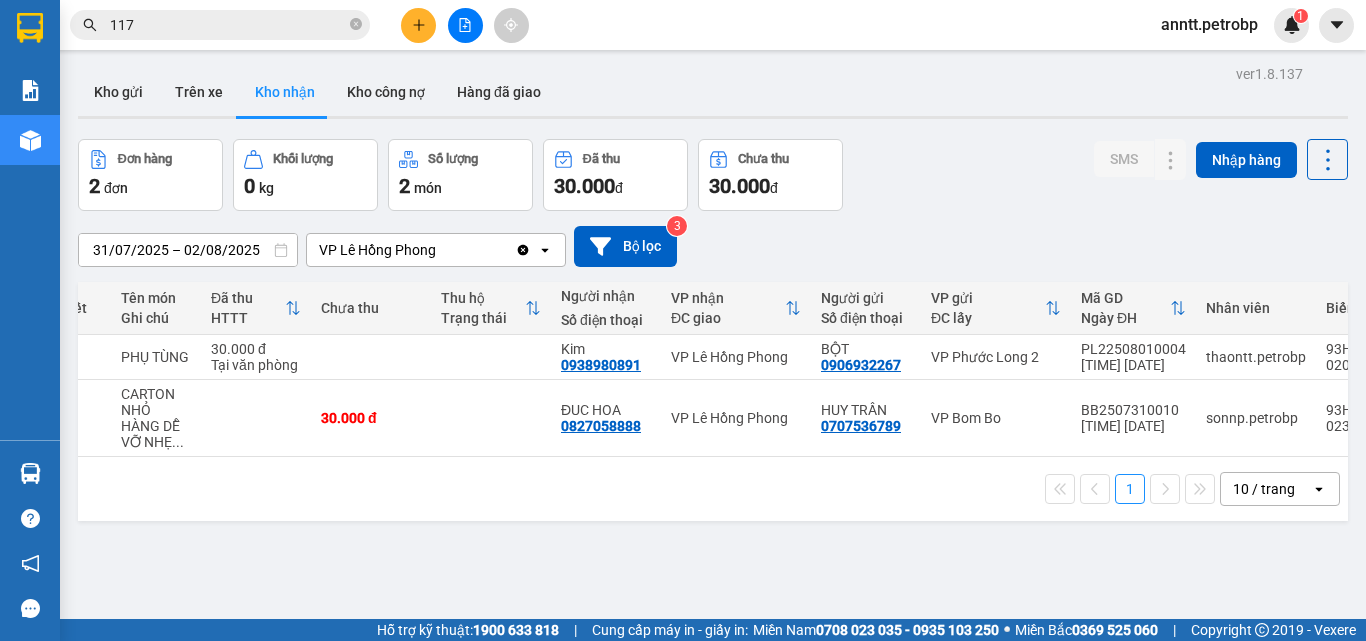 scroll, scrollTop: 0, scrollLeft: 143, axis: horizontal 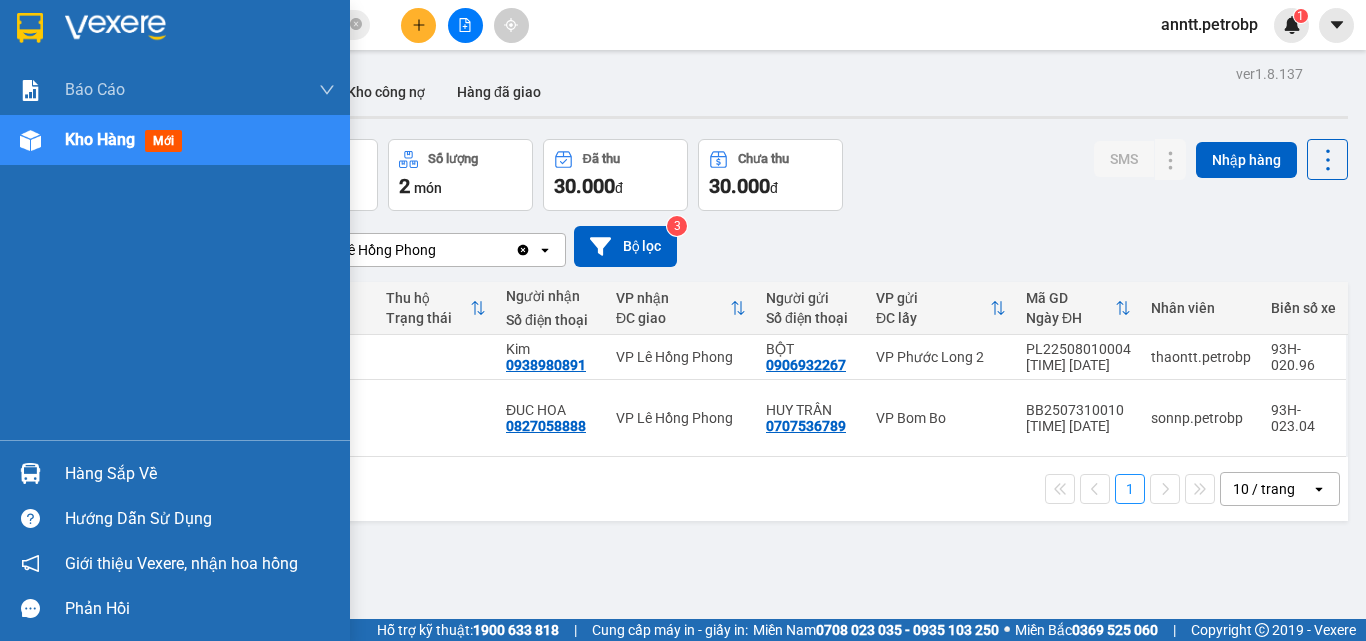 click at bounding box center (30, 473) 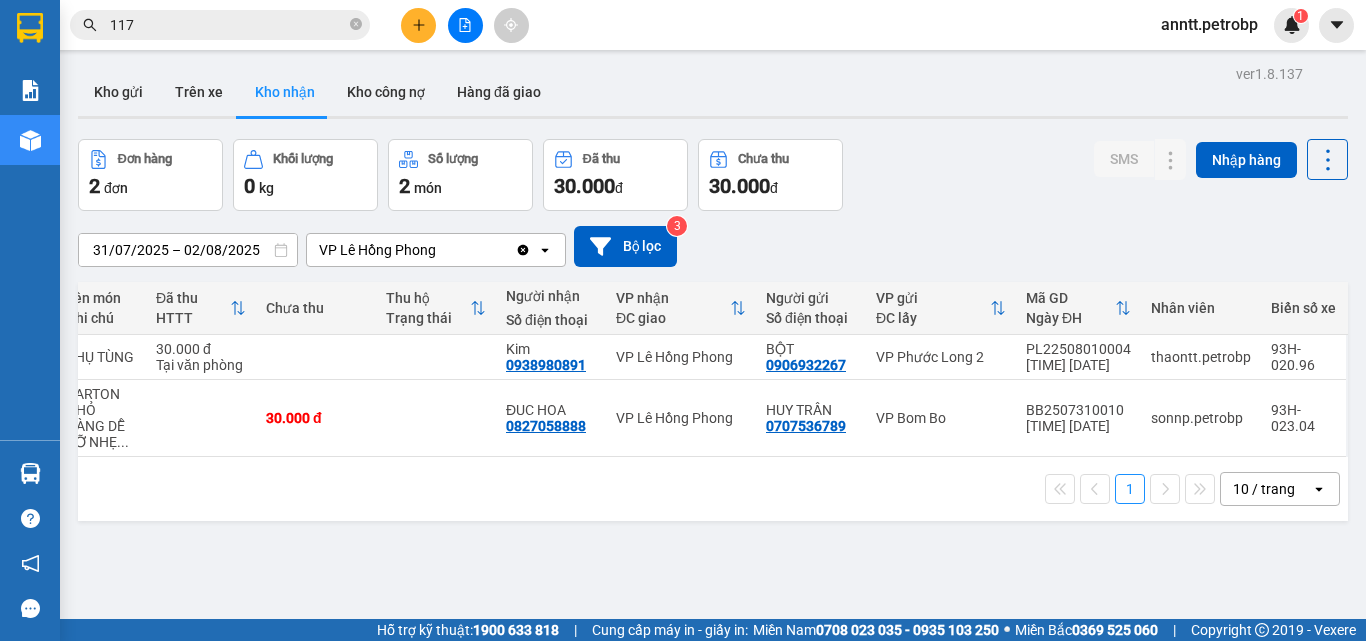 click on "Kết quả tìm kiếm ( 3428 )  Bộ lọc  Ngày tạo đơn gần nhất Mã ĐH Trạng thái Món hàng Tổng cước Chưa cước Người gửi VP Gửi Người nhận VP Nhận 78ADV2508010 117 17:47 - 01/08 VP Nhận   93H-020.96 02:31 - 02/08 đen keo vàng SL:  1 40.000 40.000 0964766613 THU UYÊN  VP Quận 5 0979779619 IN TIEN DUNG VP Phước Long 2 ĐL2508010001 14:28 - 01/08 Trên xe   93H-020.96 14:02  -   01/08 CRT SL:  1 50.000 50.000 0982555 117 DŨNG VP Đức Liễu DĐ: CHỢ BÙ NA 0913721645 KO TÊN VP Thủ Dầu Một Giao DĐ: NGÃ 4 SỞ SAO LHP2508010002 10:23 - 01/08 VP Gửi   NL ĐEN SL:  1 30.000 30.000 0931100120 THẾ PHONG  VP Đồng Xoài 0979779 117 THANH VP Lộc Ninh 78ADV2507310 117 17:58 - 31/07 Đã giao   08:12 - 01/08 HỒ  SƠ TRANG SL:  1 30.000 0333670173 SANG  VP Quận 5 0933551553 LONG VP Phước Long 2 ĐL2507310002 15:21 - 31/07 Đã giao   09:33 - 01/08 CRT SL:  1 80.000 0982555 117 DŨNG VP Đức Liễu DĐ: CHỢ BÙ NA 0913721645 KO TÊN 117" at bounding box center [683, 320] 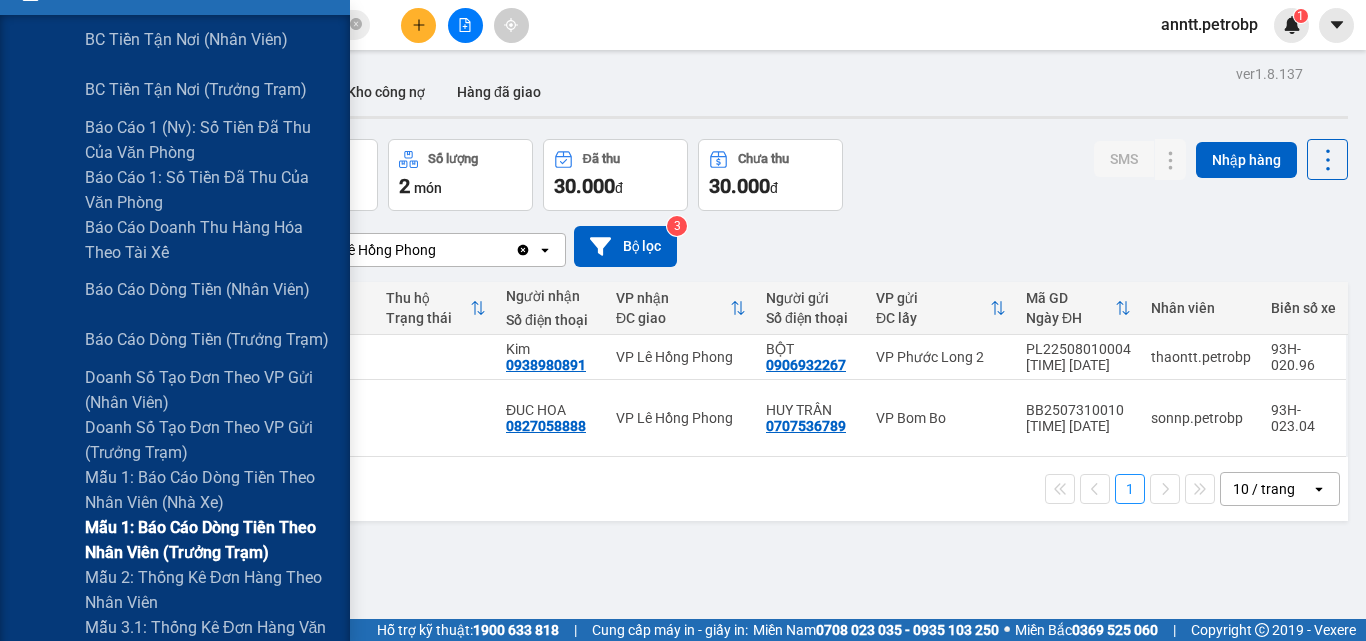 scroll, scrollTop: 200, scrollLeft: 0, axis: vertical 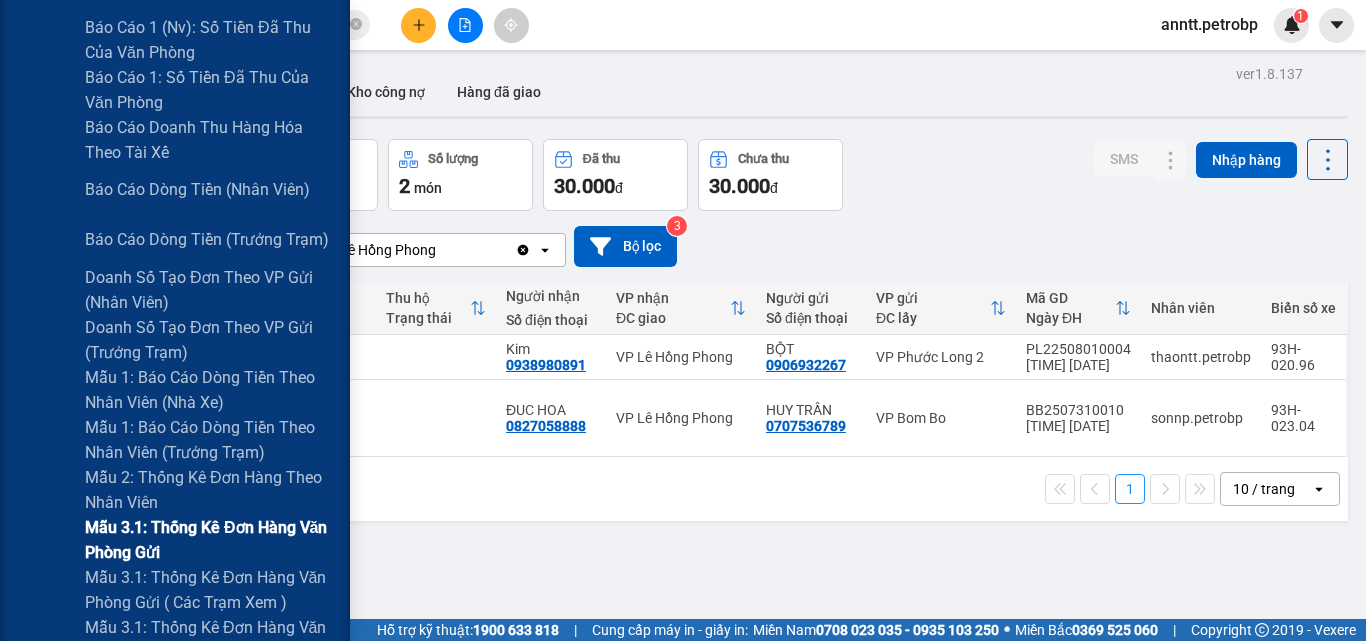 click on "Mẫu 3.1: Thống kê đơn hàng văn phòng gửi" at bounding box center (210, 540) 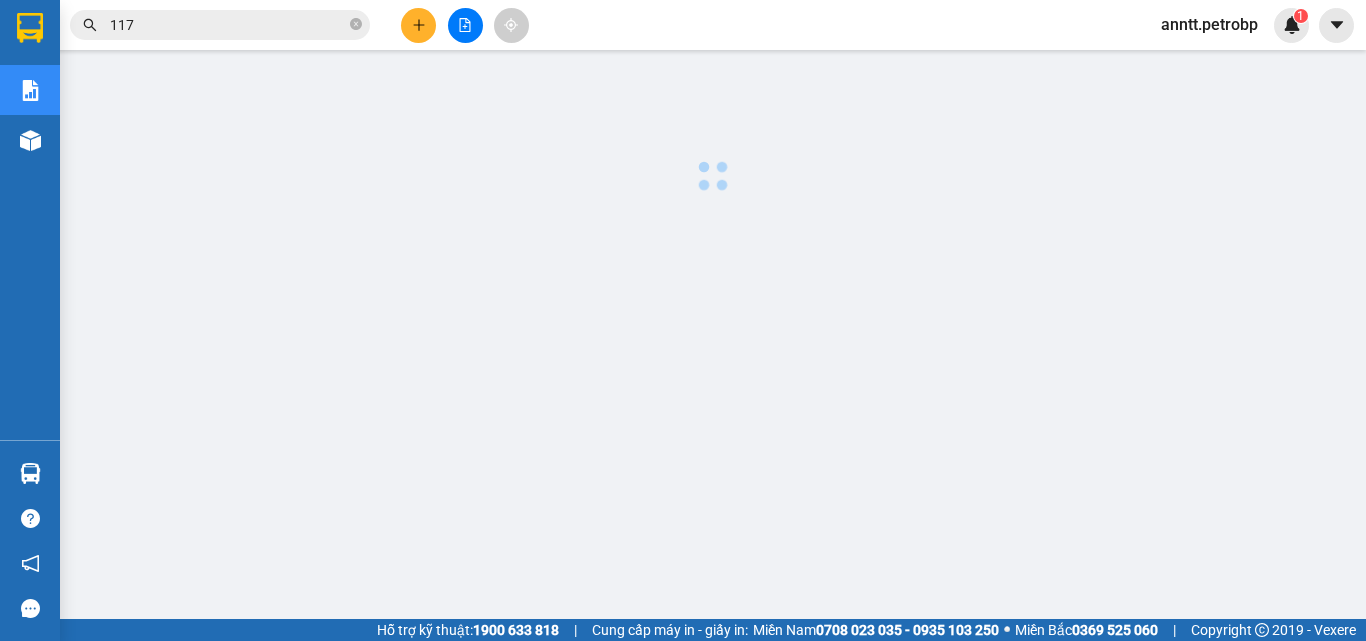 scroll, scrollTop: 0, scrollLeft: 0, axis: both 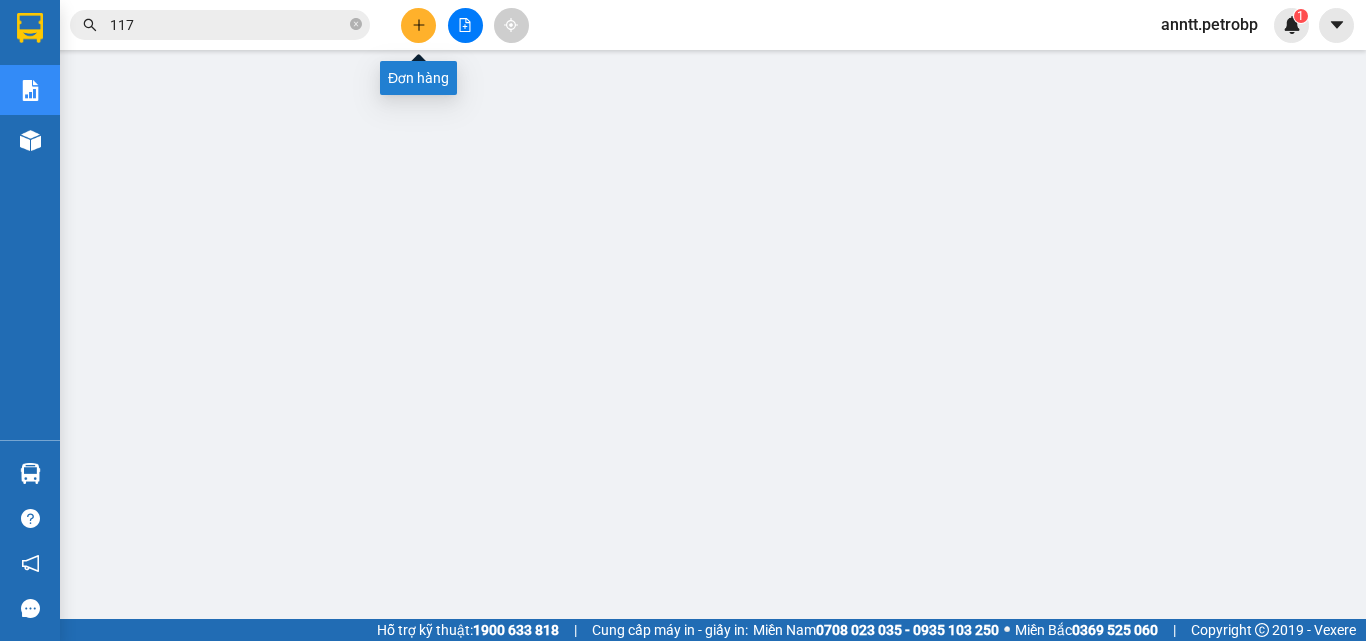 click at bounding box center [418, 25] 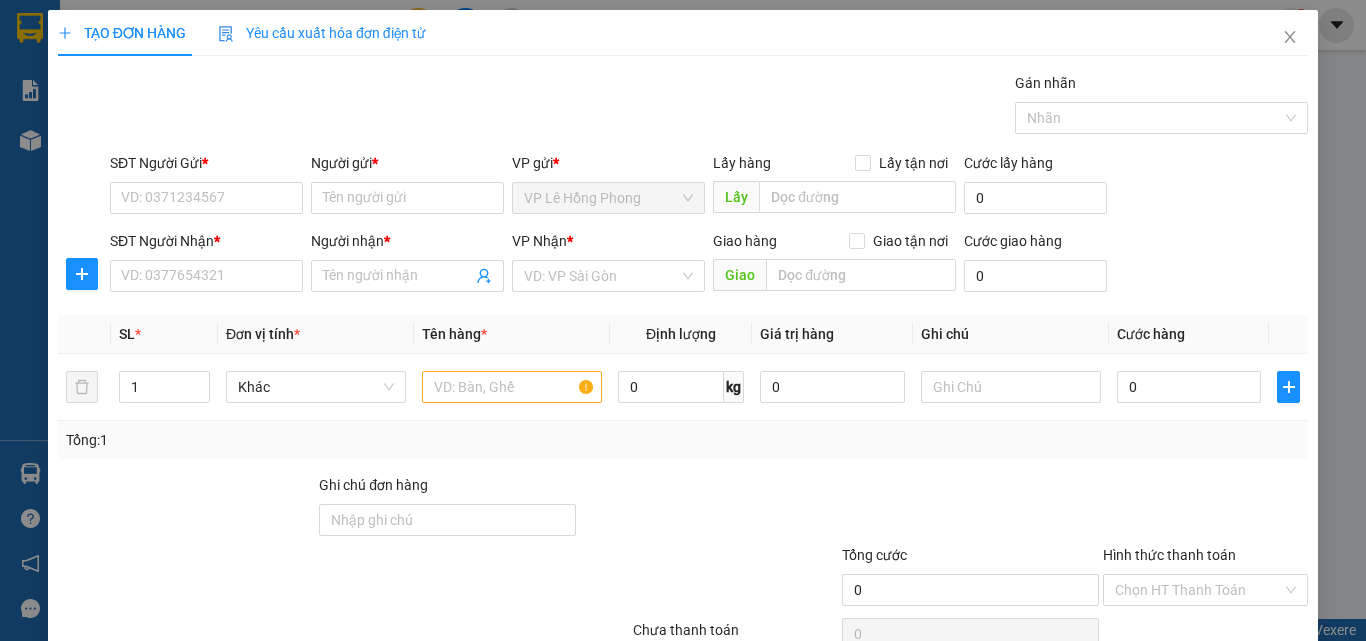 click on "TẠO ĐƠN HÀNG Yêu cầu xuất hóa đơn điện tử Transit Pickup Surcharge Ids Transit Deliver Surcharge Ids Transit Deliver Surcharge Transit Deliver Surcharge Gói vận chuyển  * Tiêu chuẩn Gán nhãn   Nhãn SĐT Người Gửi  * VD: 0371234567 Người gửi  * Tên người gửi VP gửi  * VP Lê Hồng Phong Lấy hàng Lấy tận nơi Lấy Cước lấy hàng 0 SĐT Người Nhận  * VD: 0377654321 Người nhận  * Tên người nhận VP Nhận  * VD: VP Sài Gòn Giao hàng Giao tận nơi Giao Cước giao hàng 0 SL  * Đơn vị tính  * Tên hàng  * Định lượng Giá trị hàng Ghi chú Cước hàng                   1 Khác 0 kg 0 0 Tổng:  1 Ghi chú đơn hàng Tổng cước 0 Hình thức thanh toán Chọn HT Thanh Toán Số tiền thu trước   Chọn loại cước Chưa thanh toán 0 Chọn HT Thanh Toán Lưu nháp Xóa Thông tin Lưu Lưu và In" at bounding box center (683, 355) 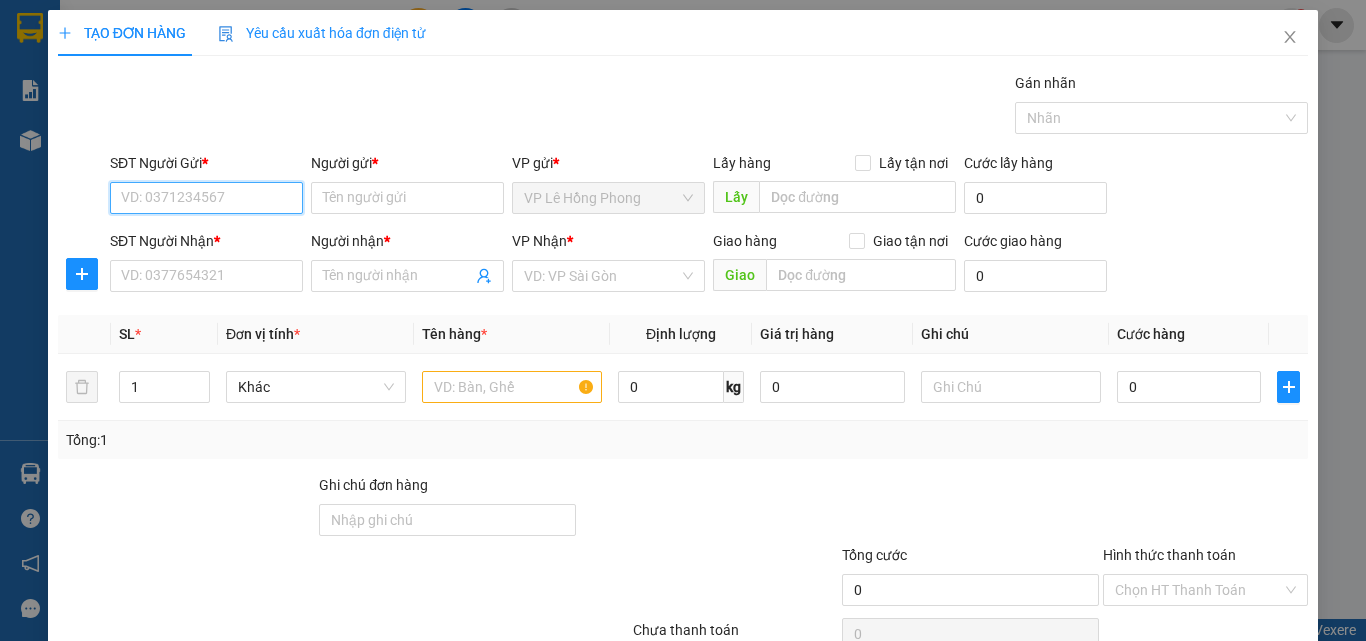 click on "SĐT Người Gửi  *" at bounding box center (206, 198) 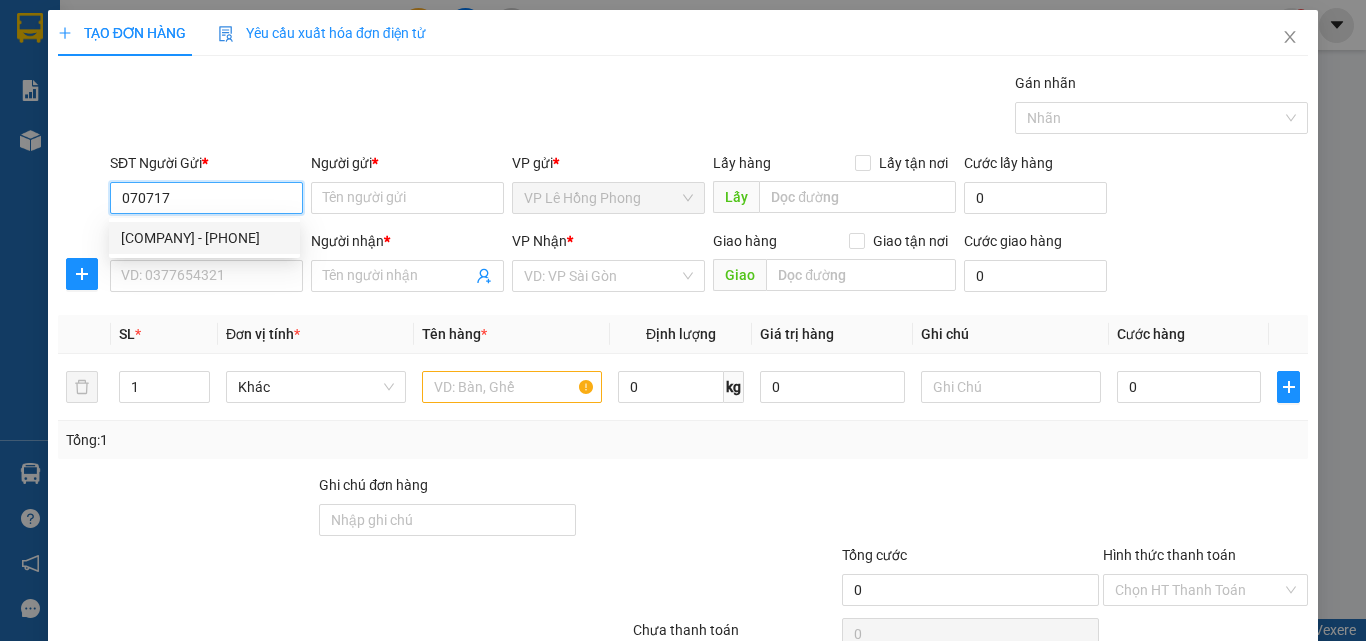 click on "0707172179 - SONG TRĂNG FOOD" at bounding box center (204, 238) 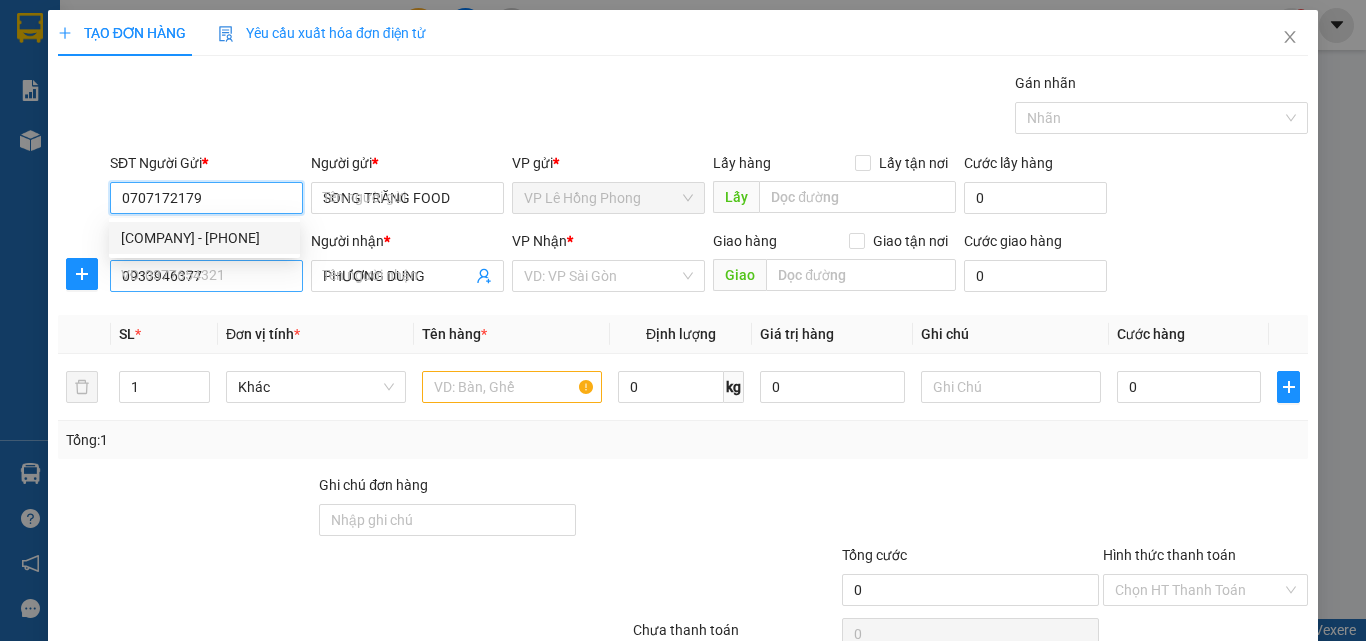 type on "70.000" 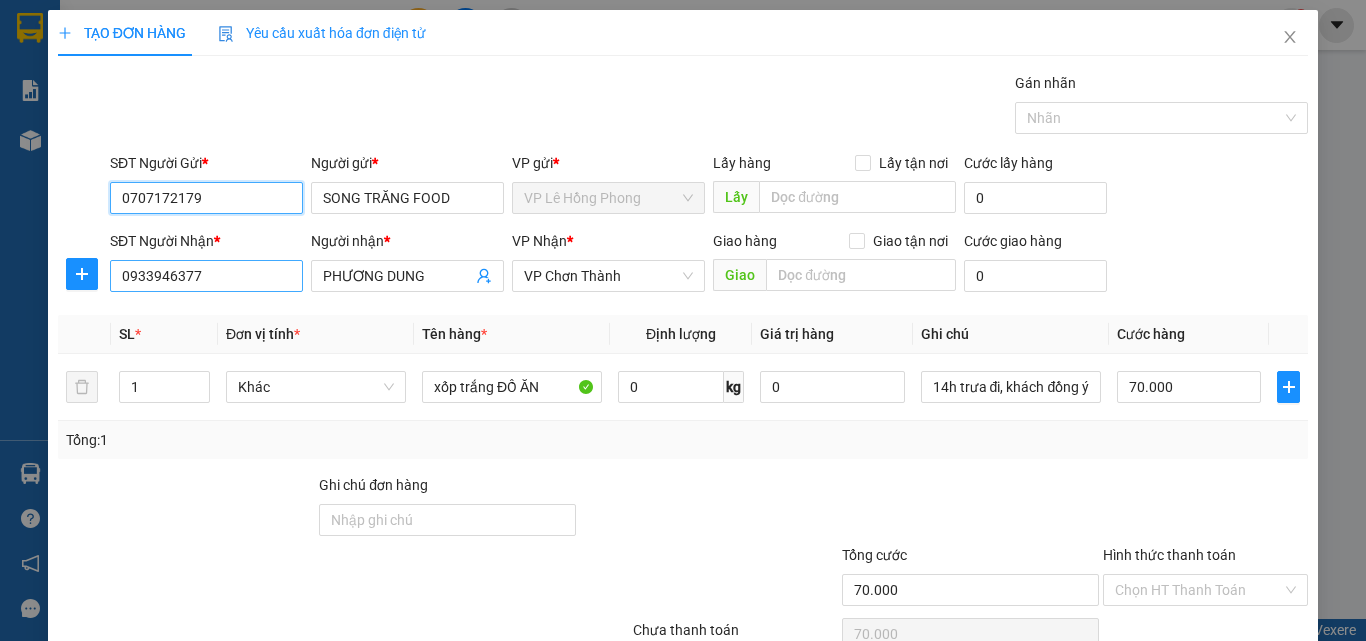 type on "0707172179" 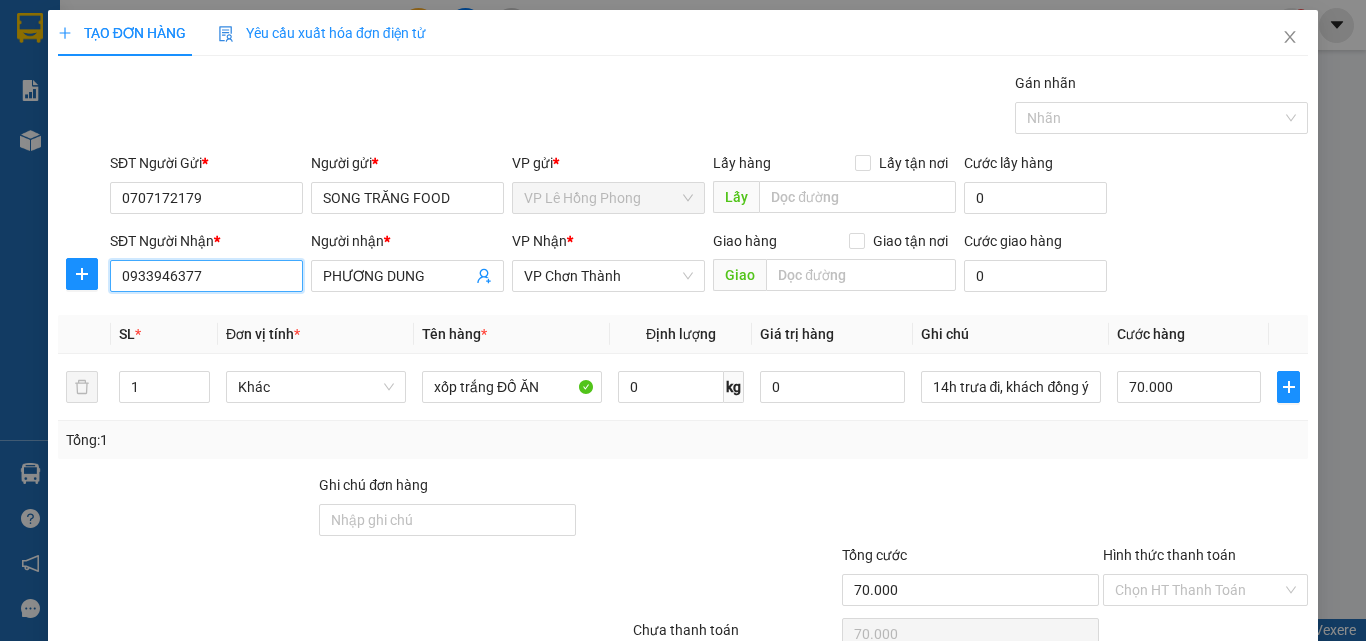 drag, startPoint x: 212, startPoint y: 283, endPoint x: 0, endPoint y: 280, distance: 212.02122 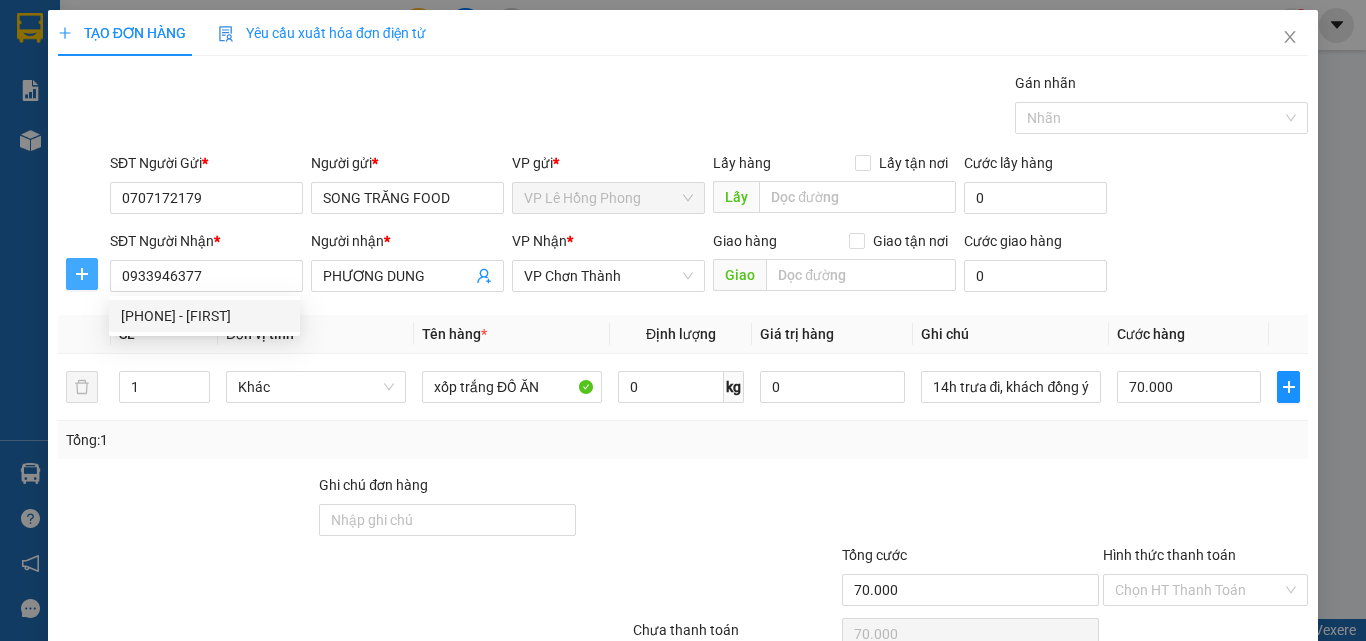 click 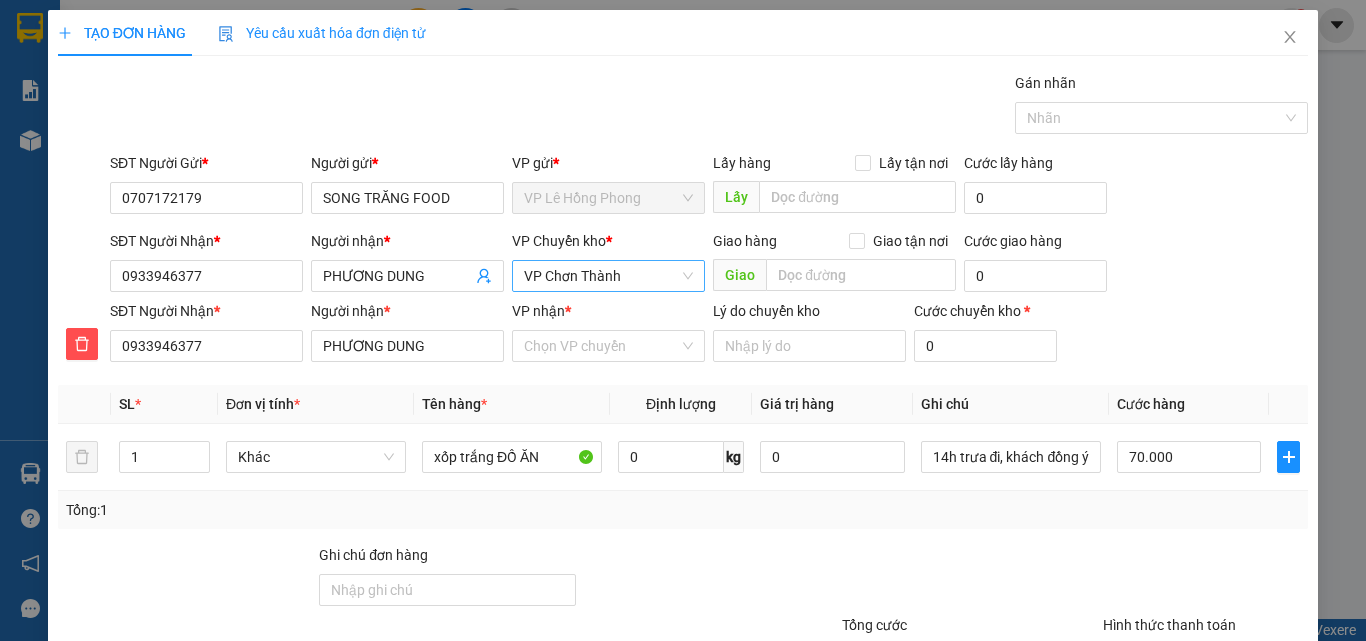 click on "VP Chơn Thành" at bounding box center (608, 276) 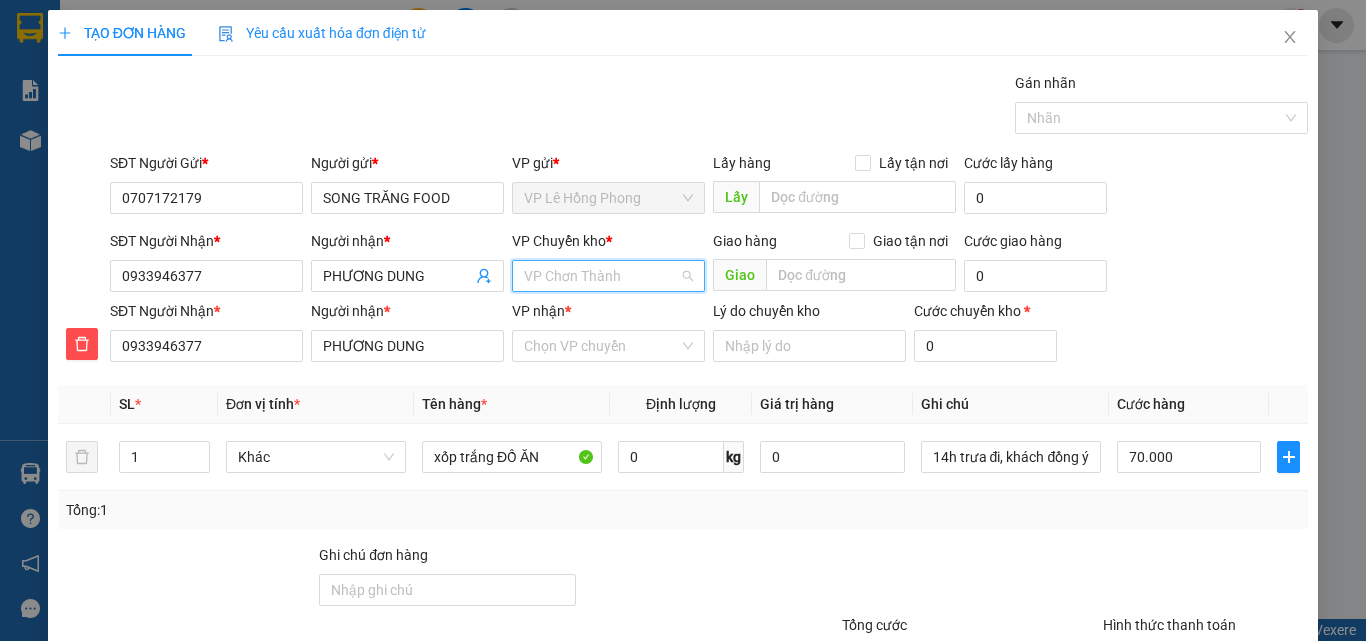 scroll, scrollTop: 480, scrollLeft: 0, axis: vertical 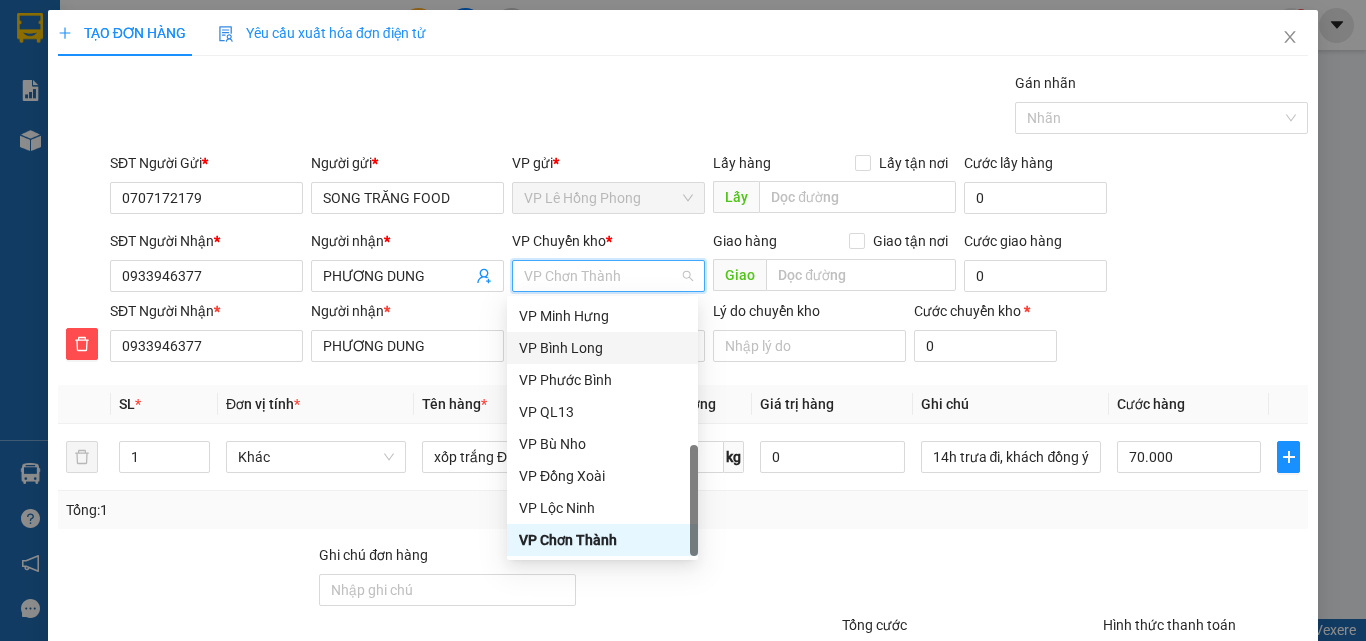 type on "x" 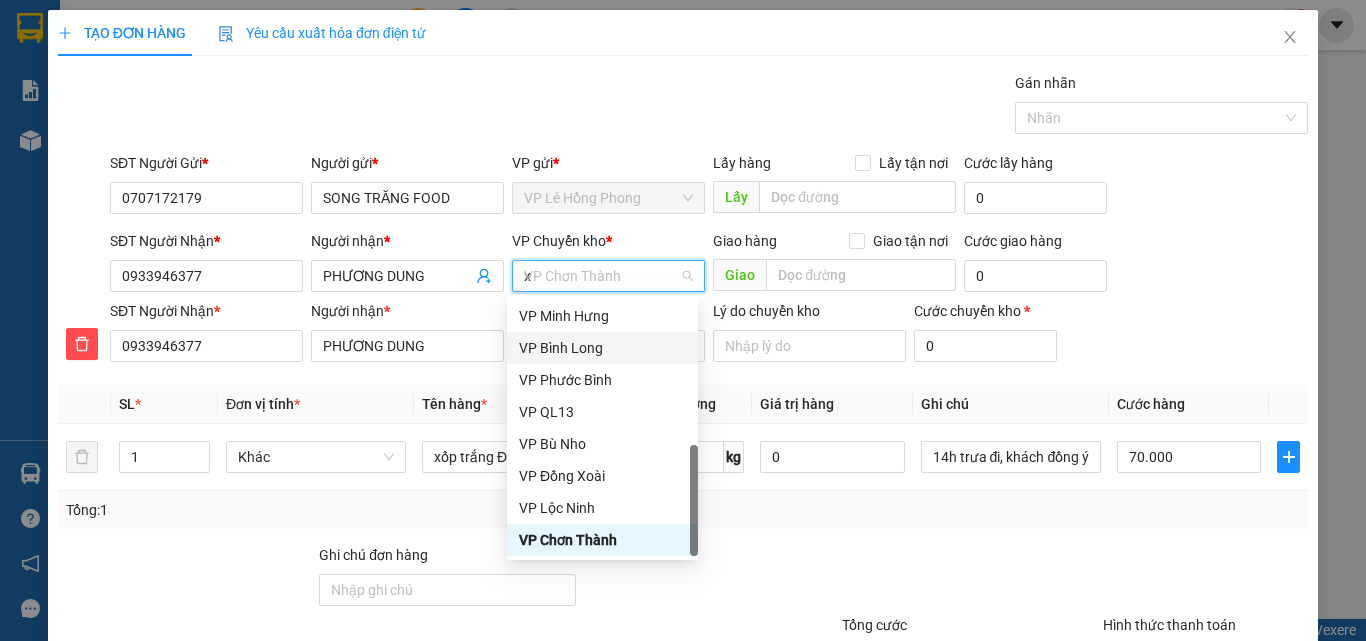 scroll, scrollTop: 0, scrollLeft: 0, axis: both 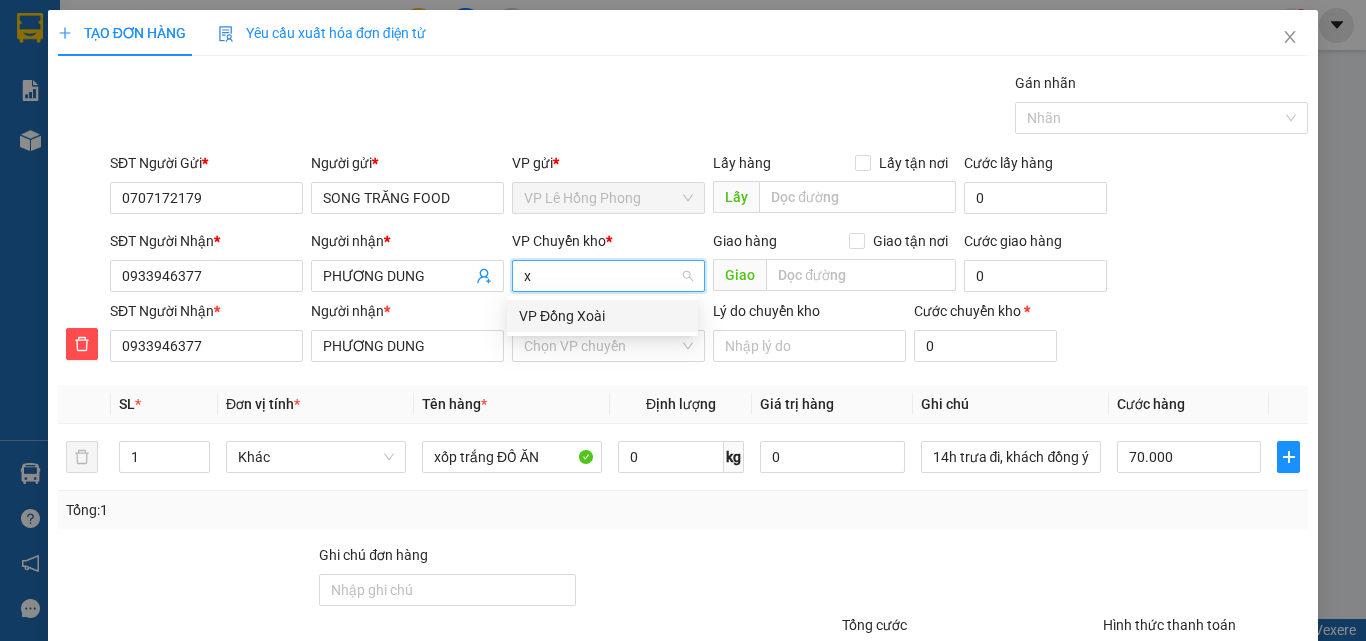 click on "VP Đồng Xoài" at bounding box center [602, 316] 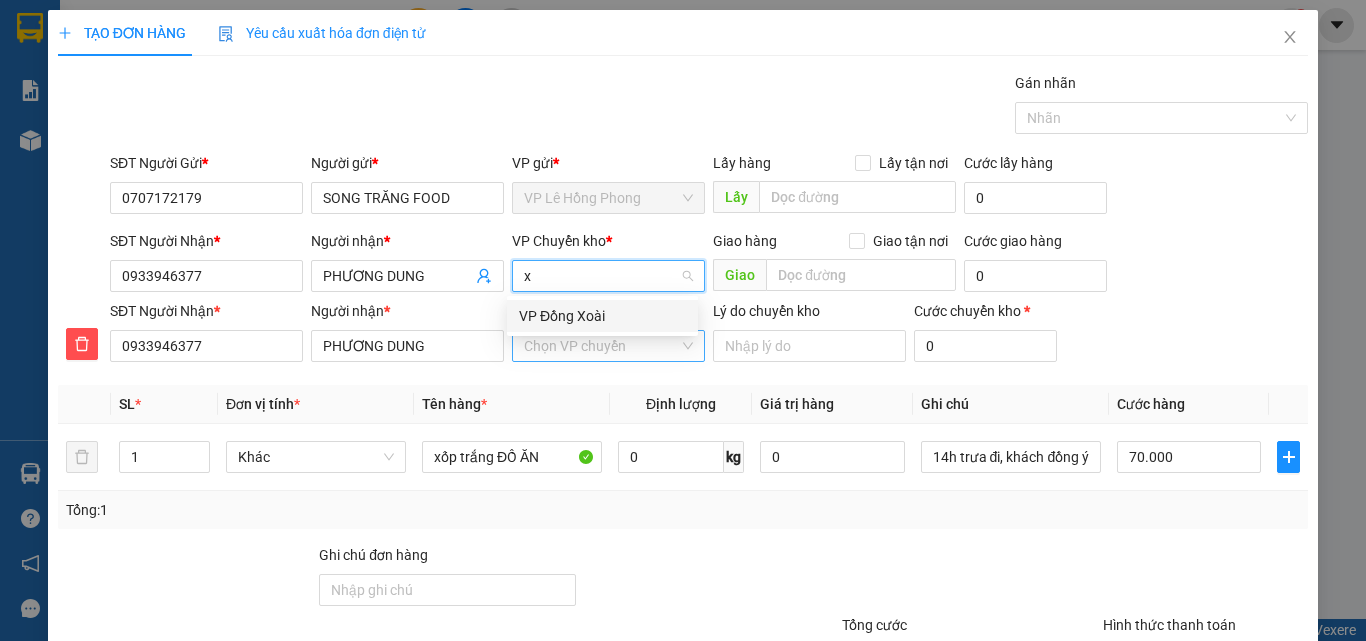 type 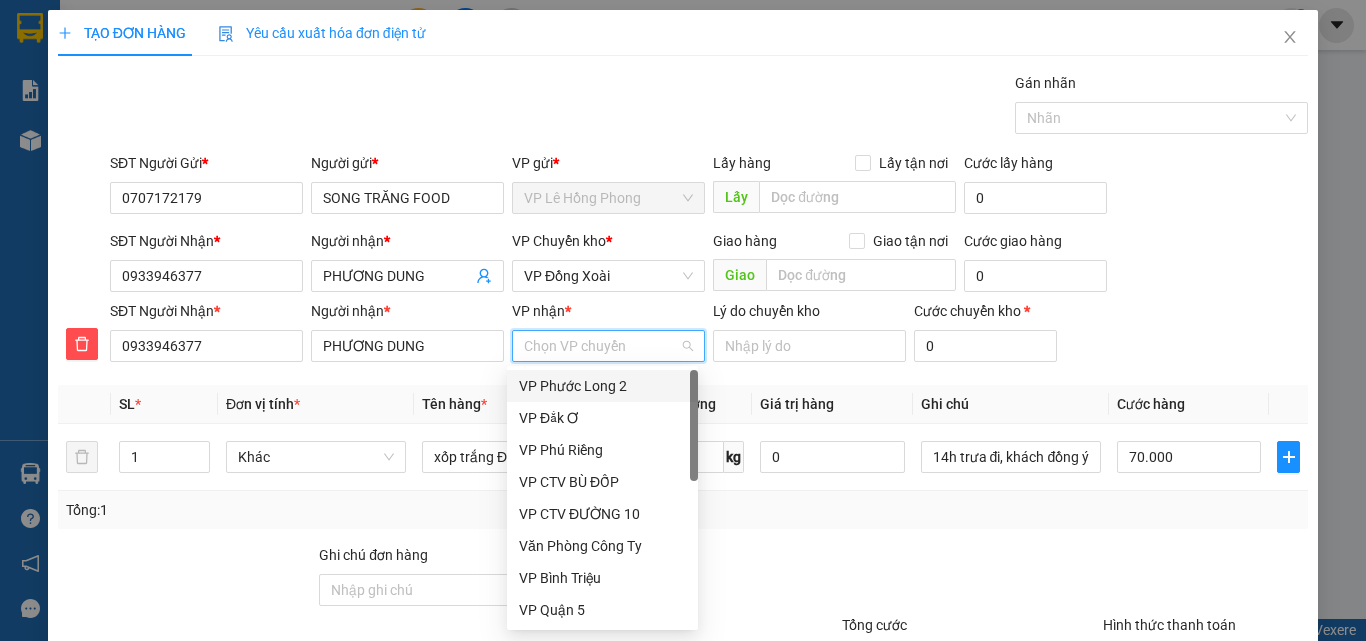click on "VP nhận  *" at bounding box center [601, 346] 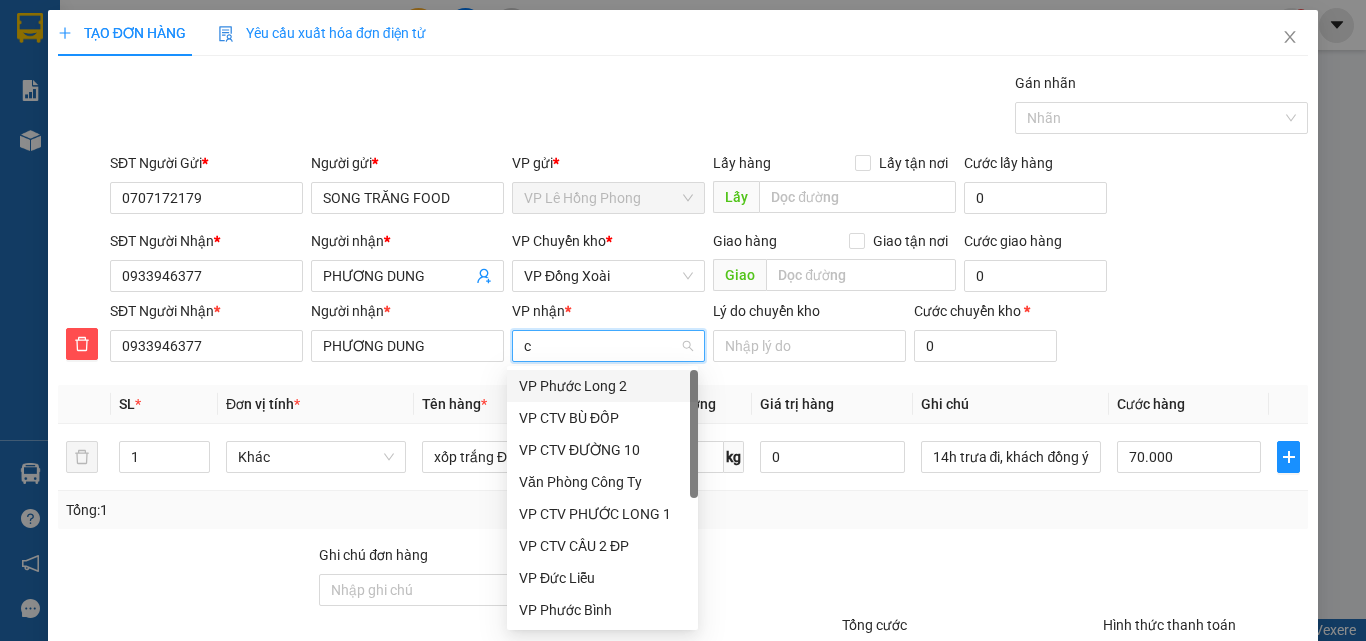 type on "ch" 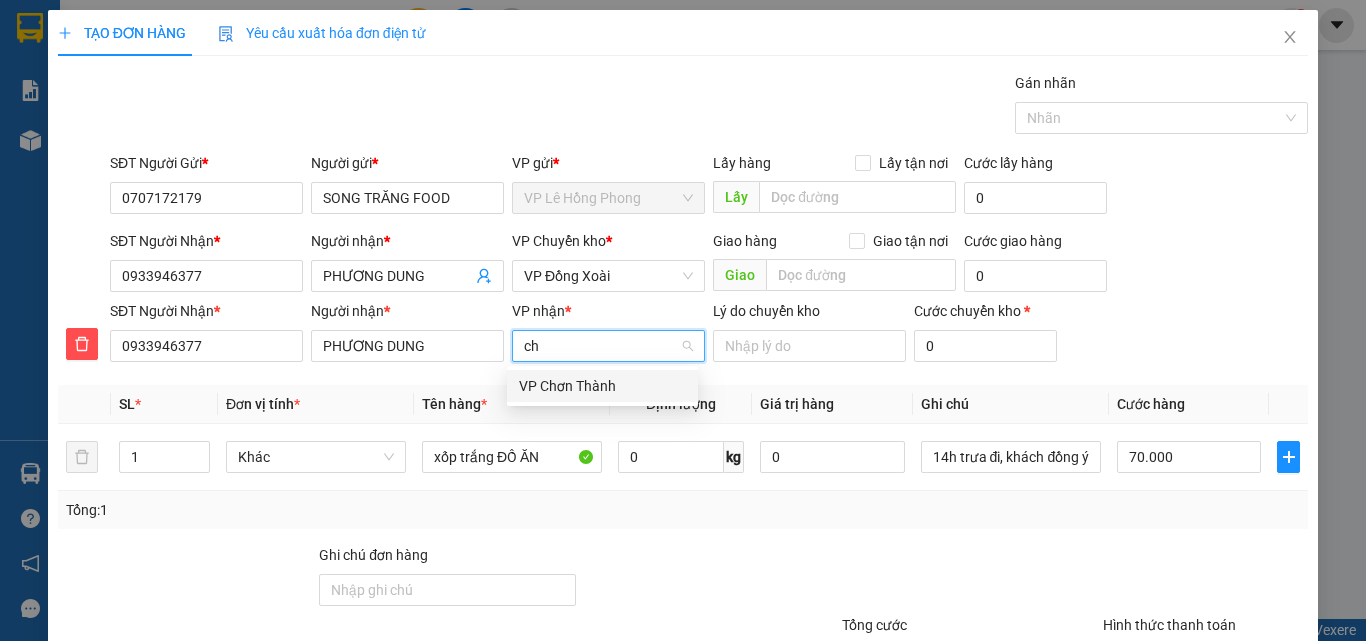 click on "VP Chơn Thành" at bounding box center [602, 386] 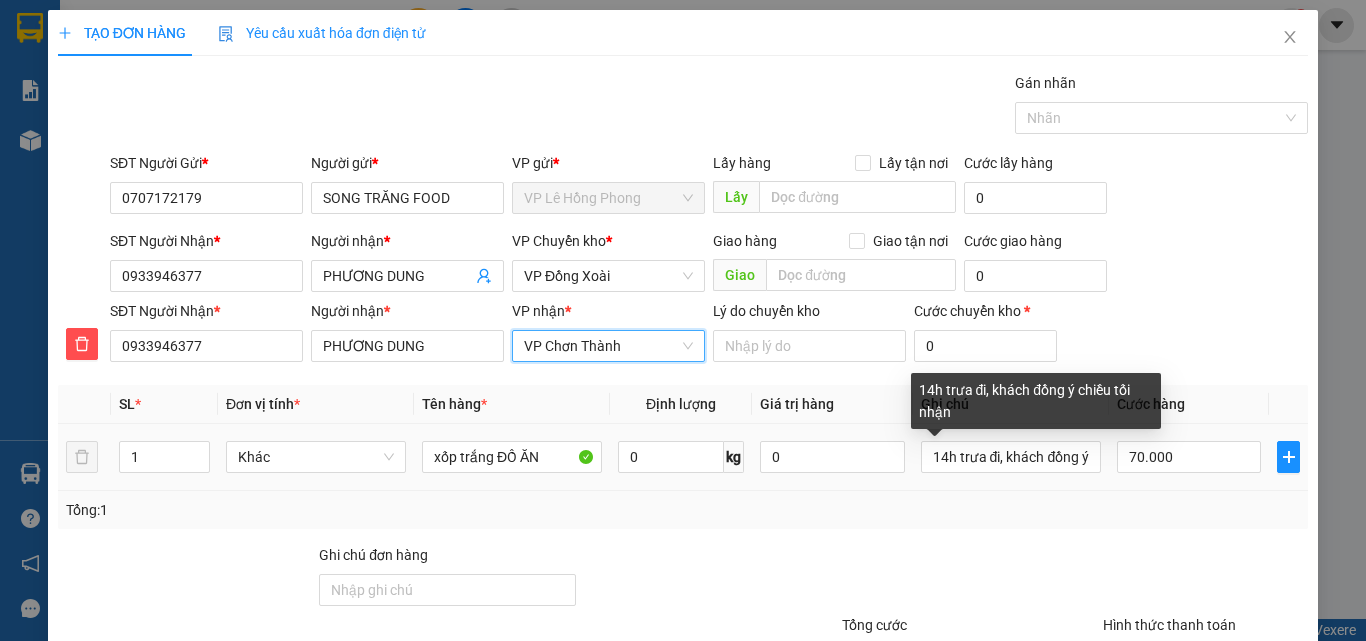 scroll, scrollTop: 169, scrollLeft: 0, axis: vertical 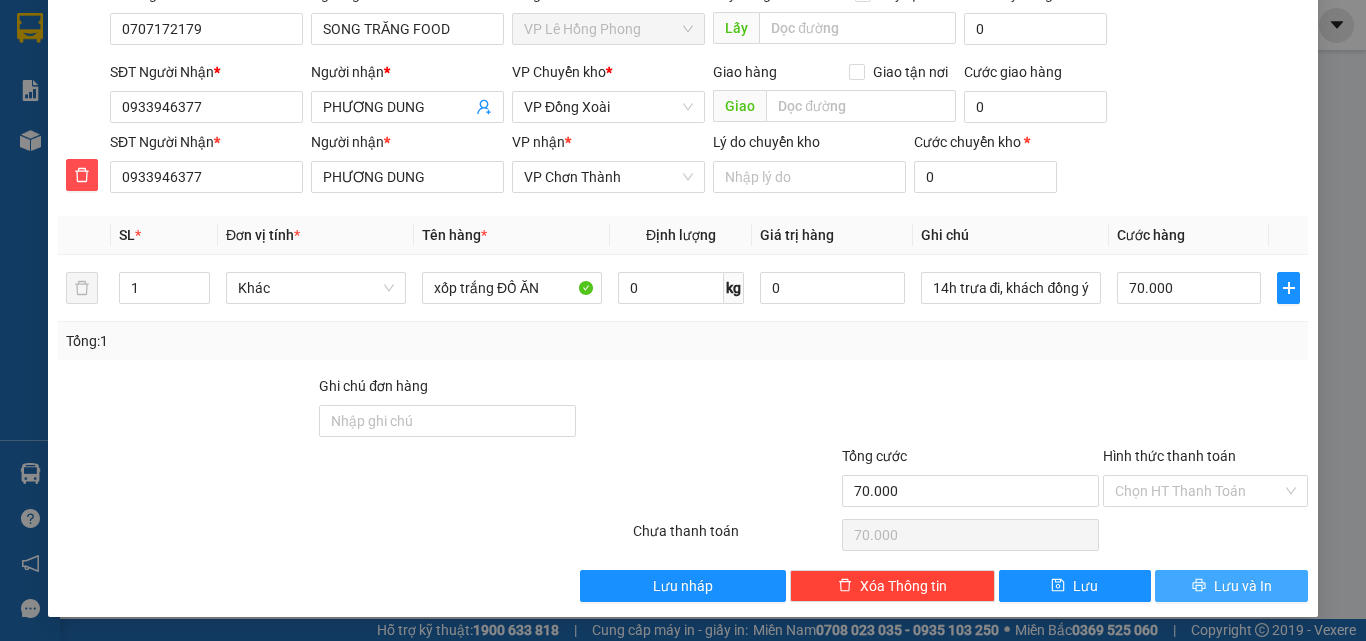 click on "Lưu và In" at bounding box center (1231, 586) 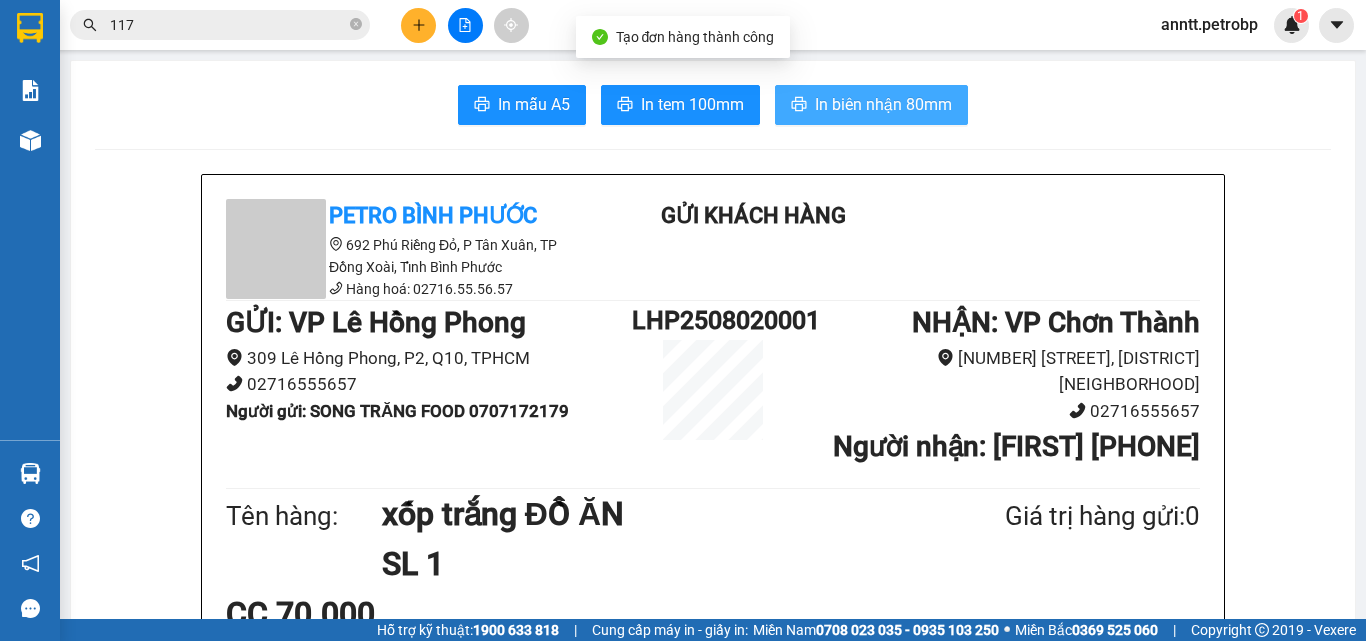 click on "In biên nhận 80mm" at bounding box center [871, 105] 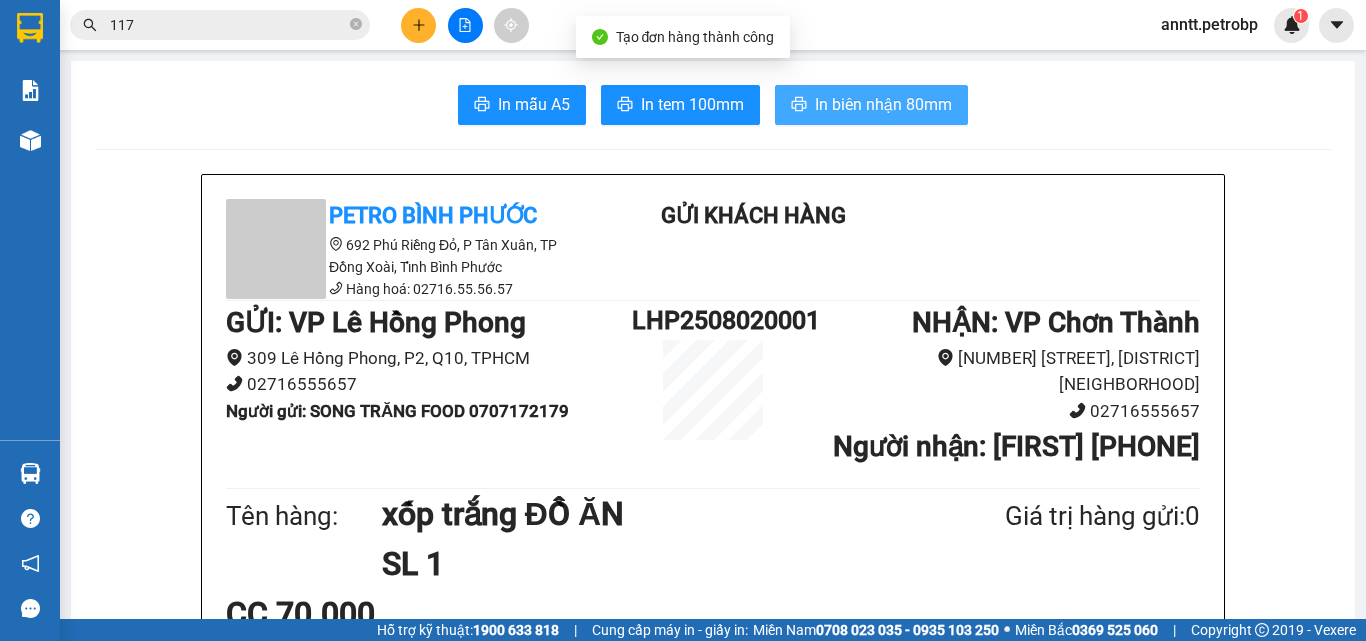 scroll, scrollTop: 0, scrollLeft: 0, axis: both 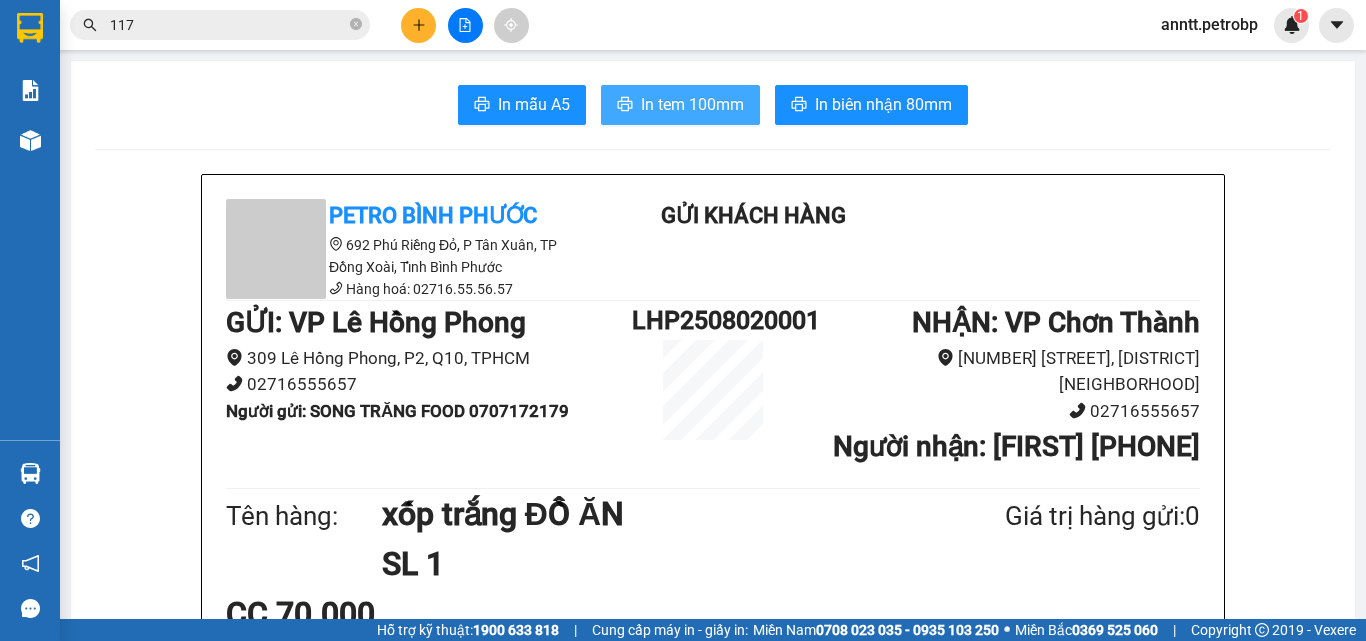 click on "In tem 100mm" at bounding box center [692, 104] 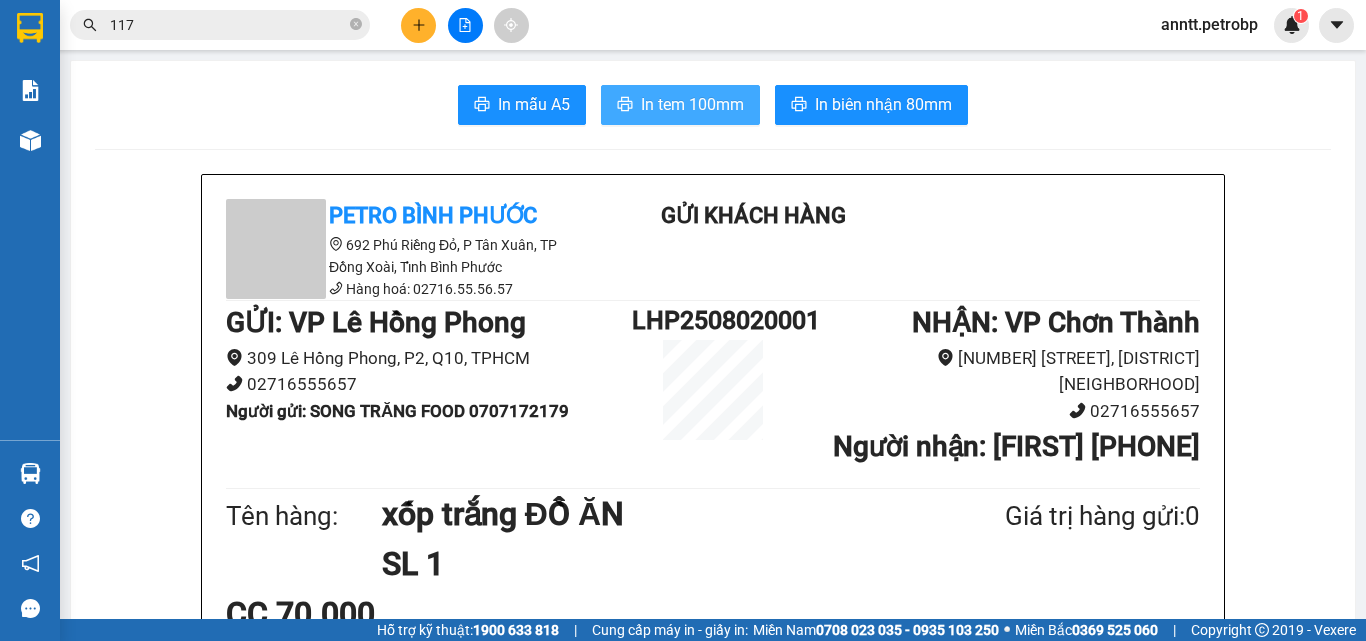 scroll, scrollTop: 0, scrollLeft: 0, axis: both 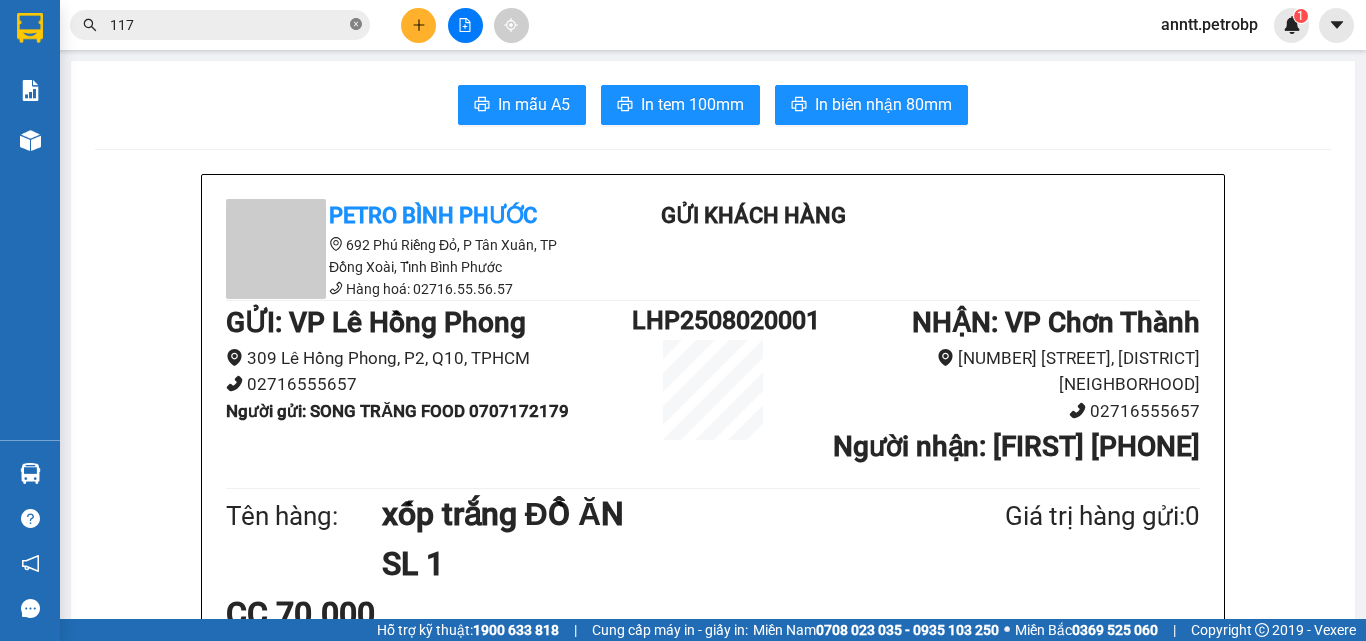 click 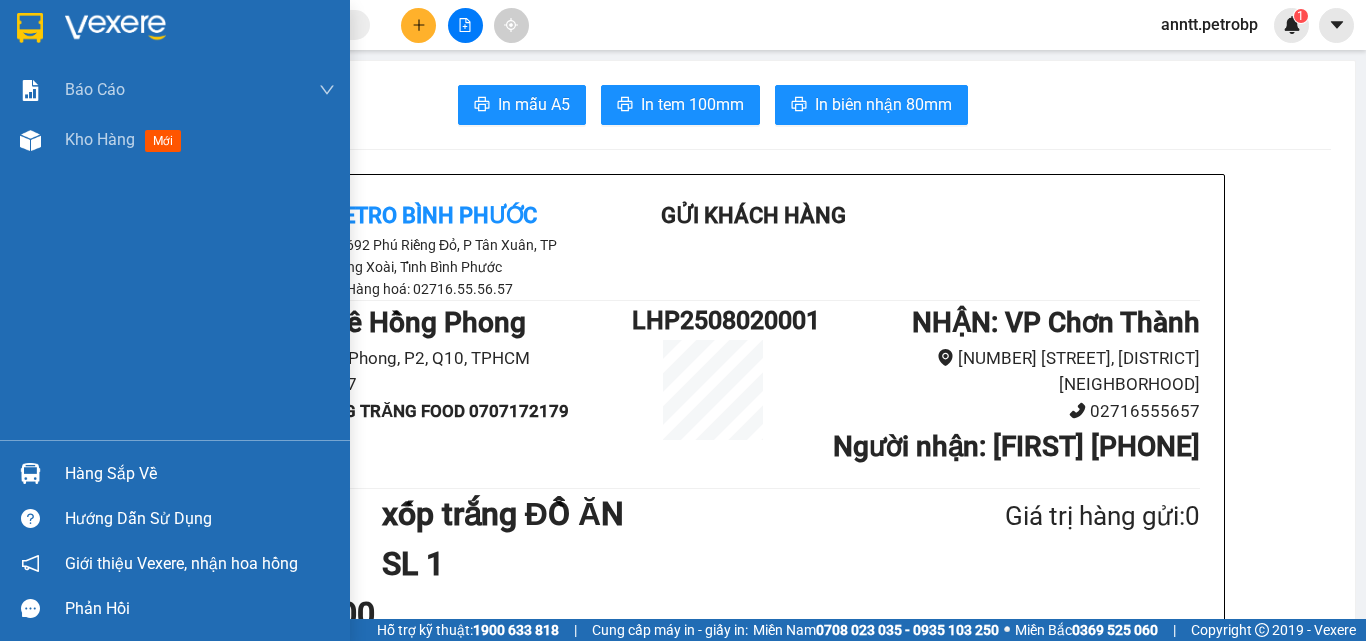 click at bounding box center (30, 28) 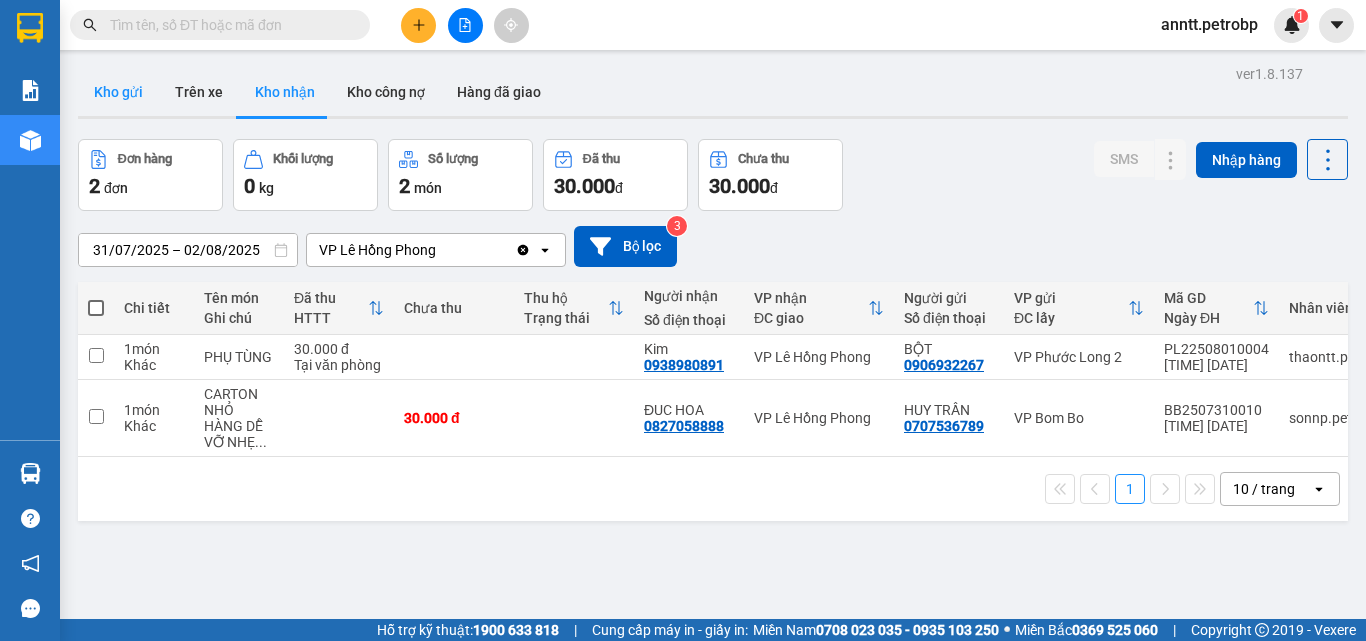 click on "Kho gửi" at bounding box center [118, 92] 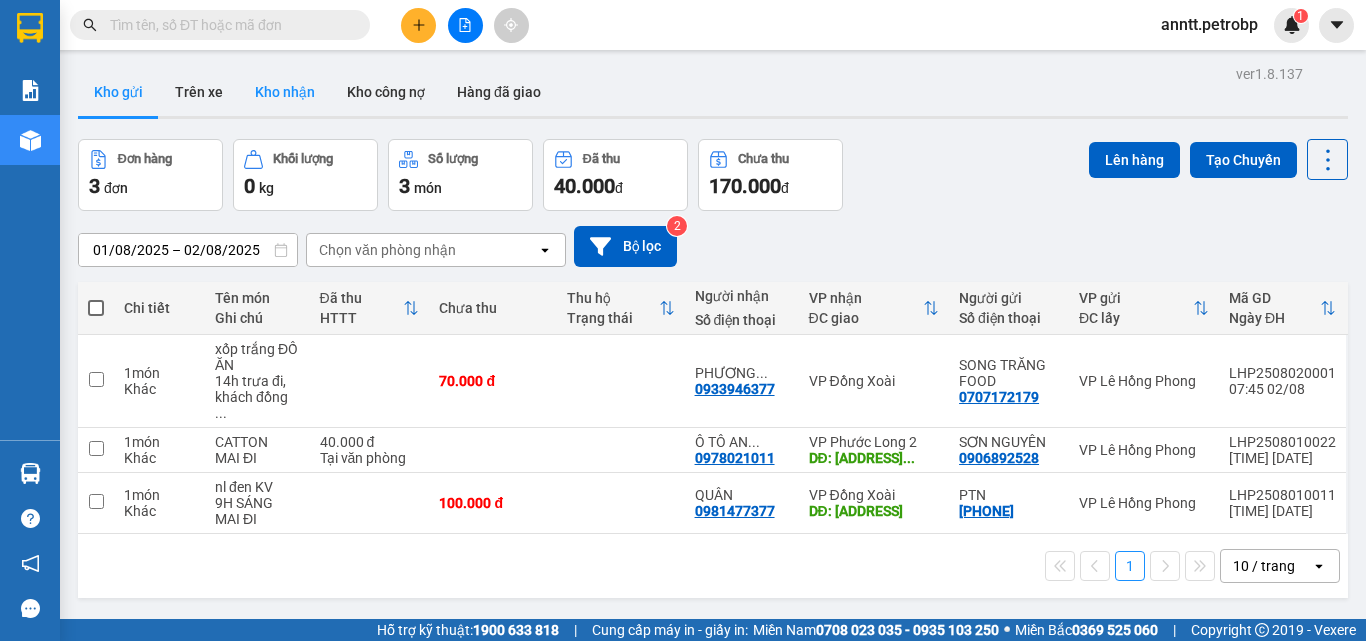 click on "Kho nhận" at bounding box center (285, 92) 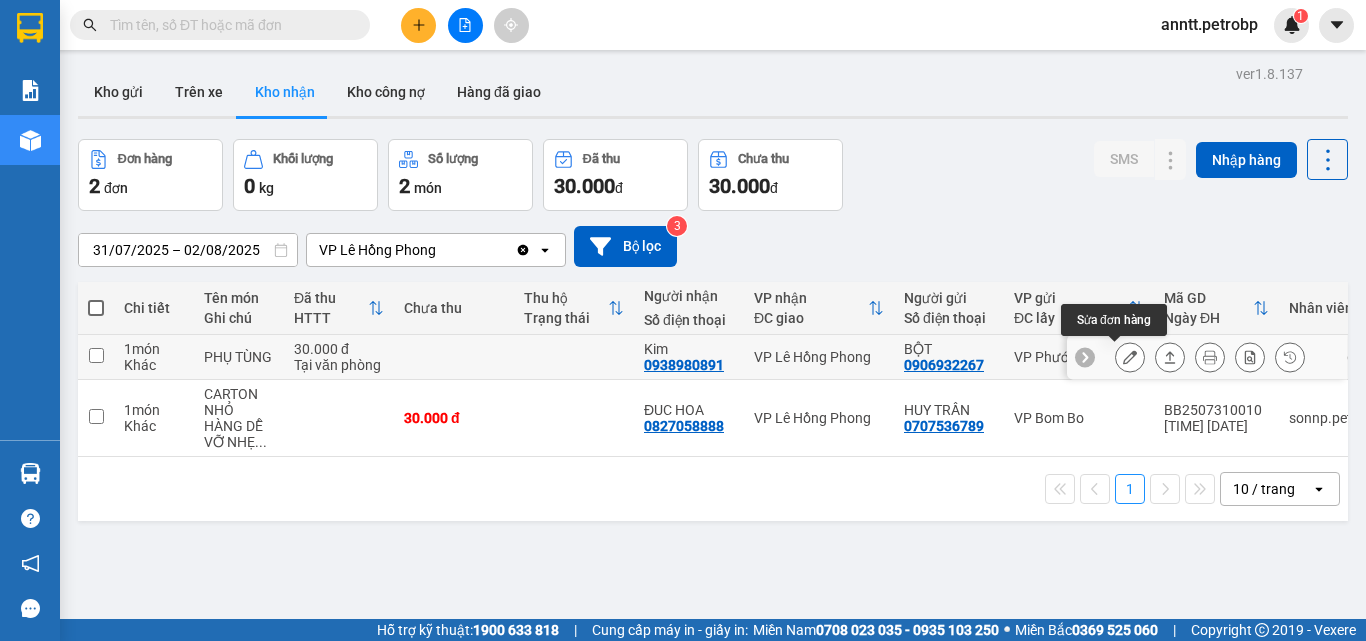 click 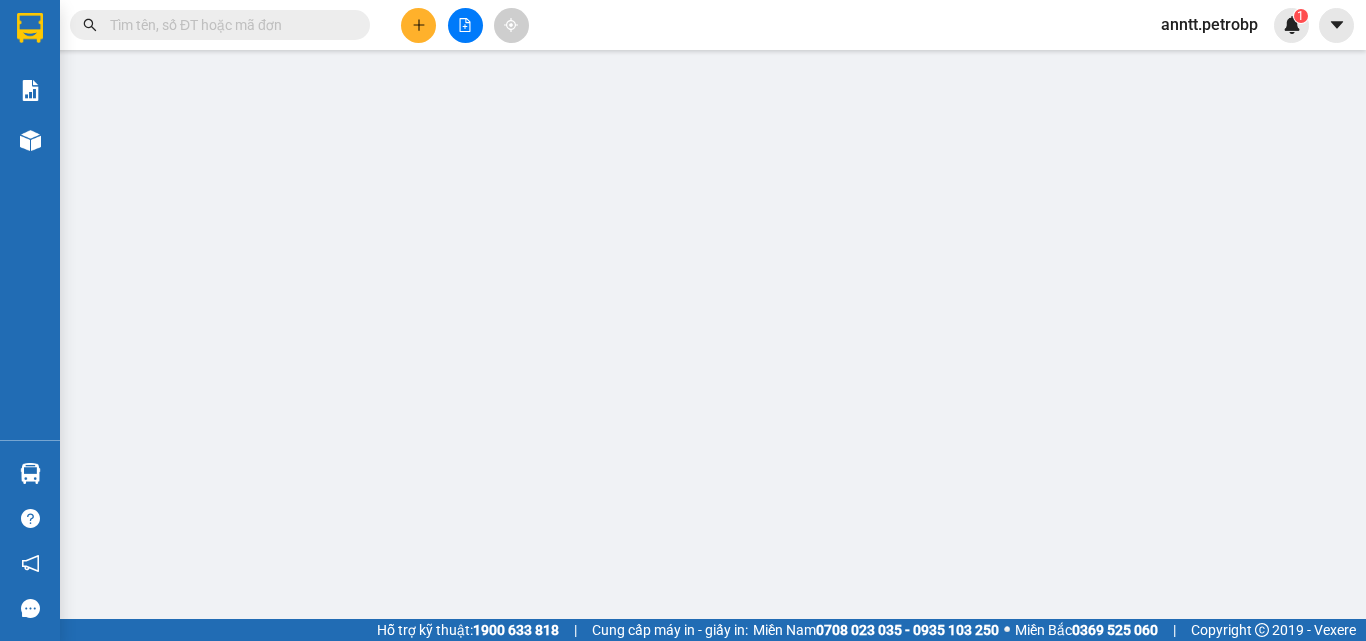 type on "0906932267" 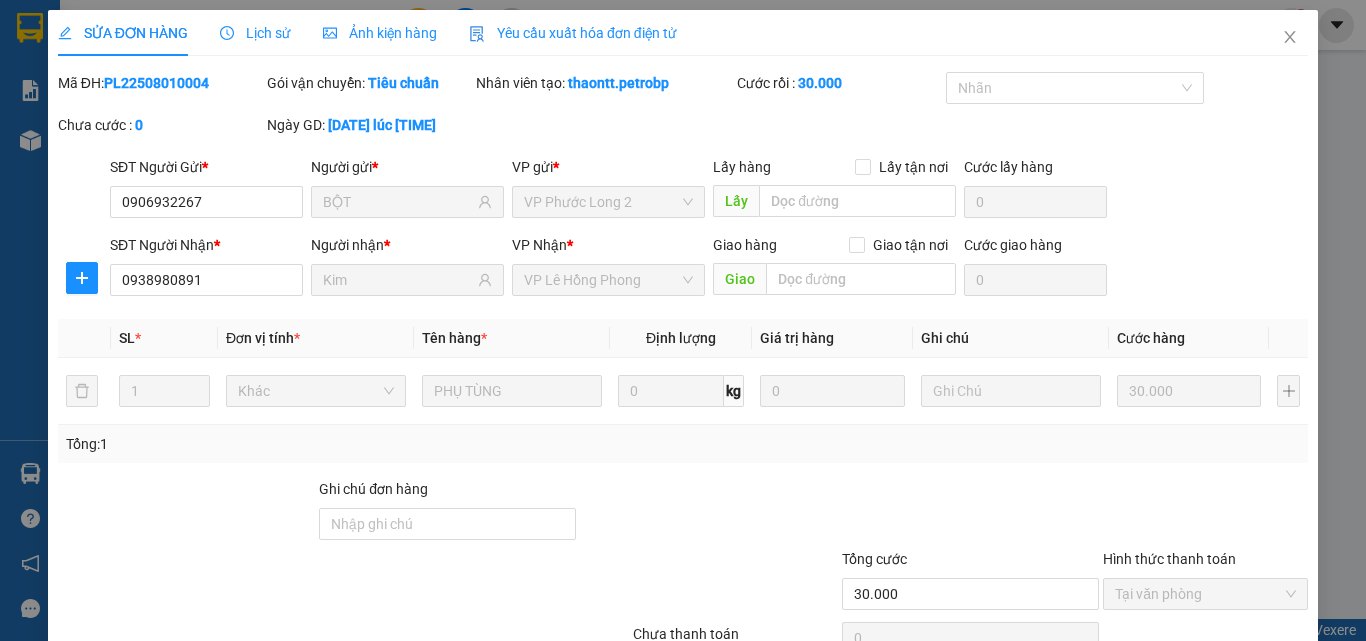 drag, startPoint x: 112, startPoint y: 81, endPoint x: 248, endPoint y: 85, distance: 136.0588 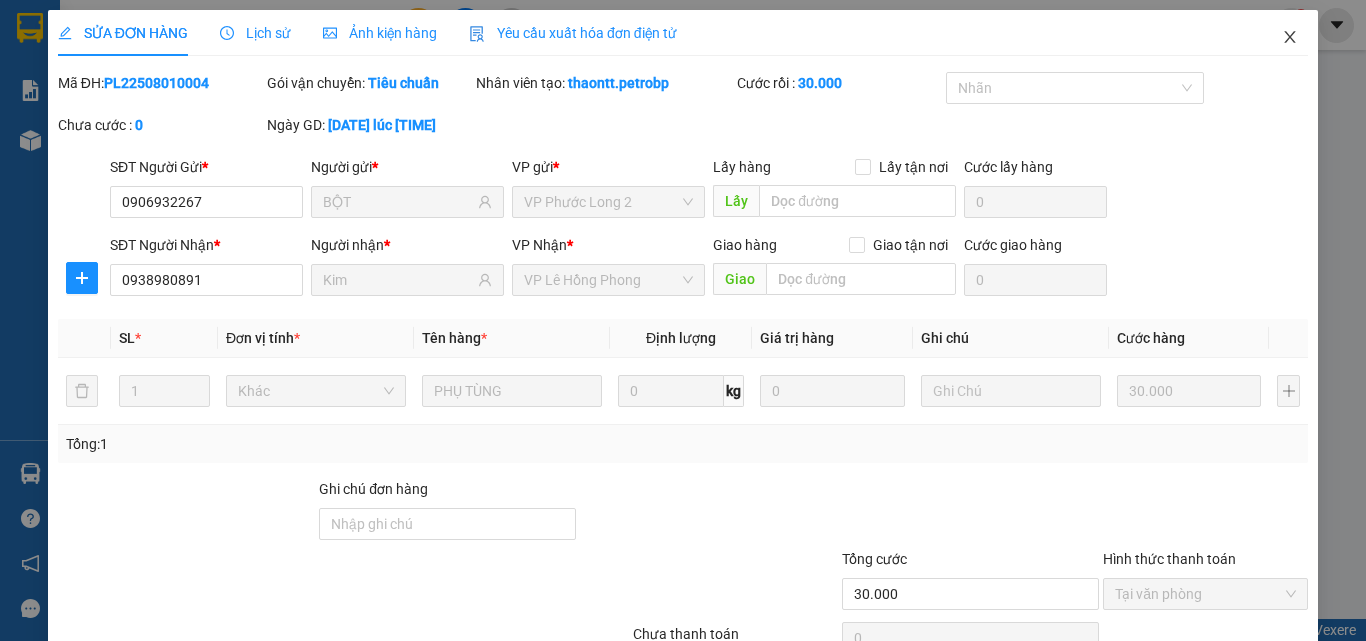 click at bounding box center [1290, 38] 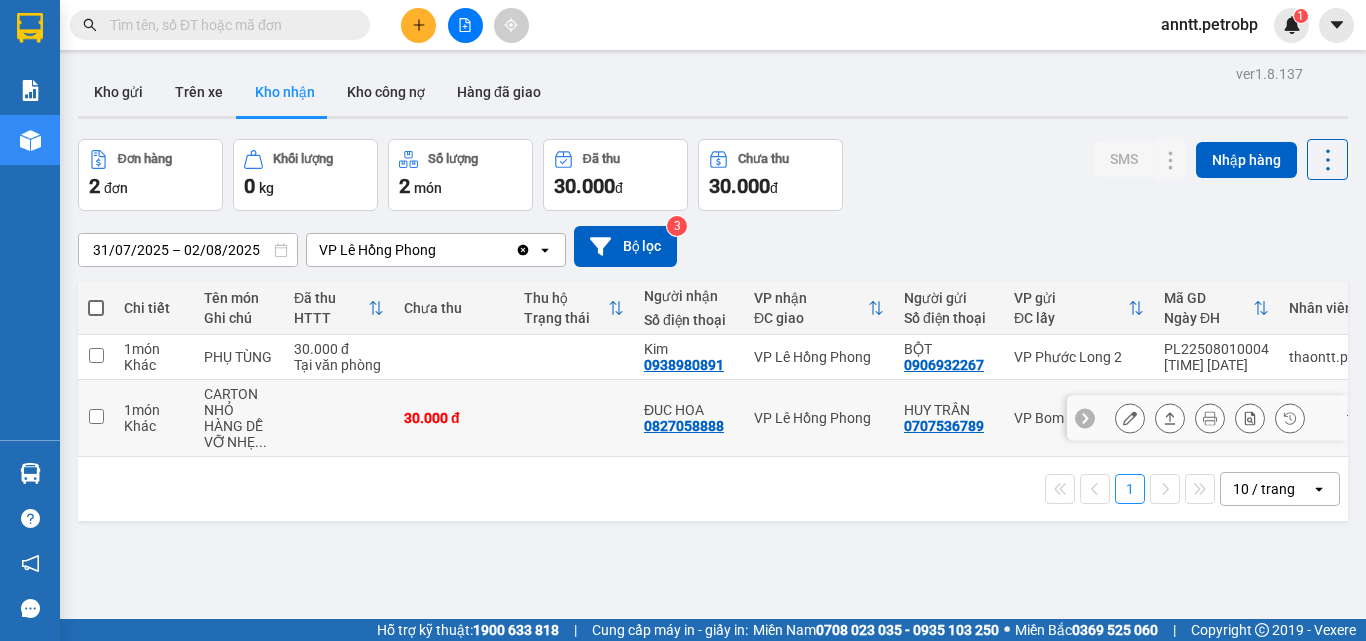 click 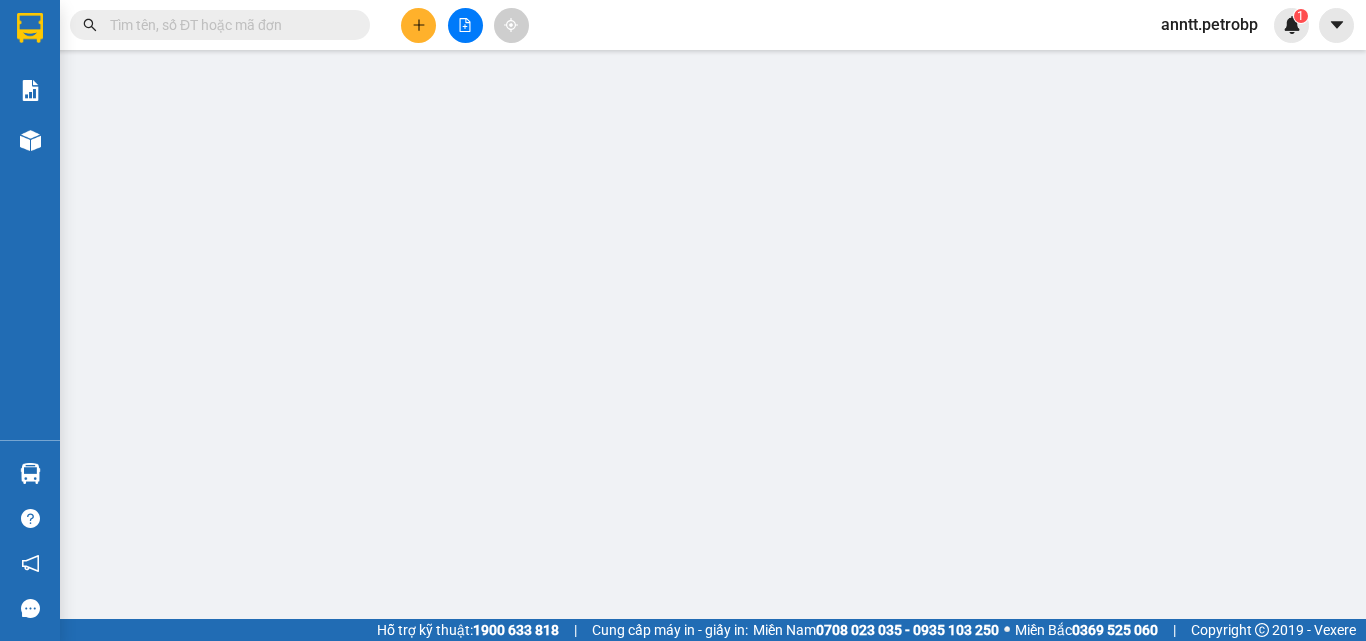 type on "0707536789" 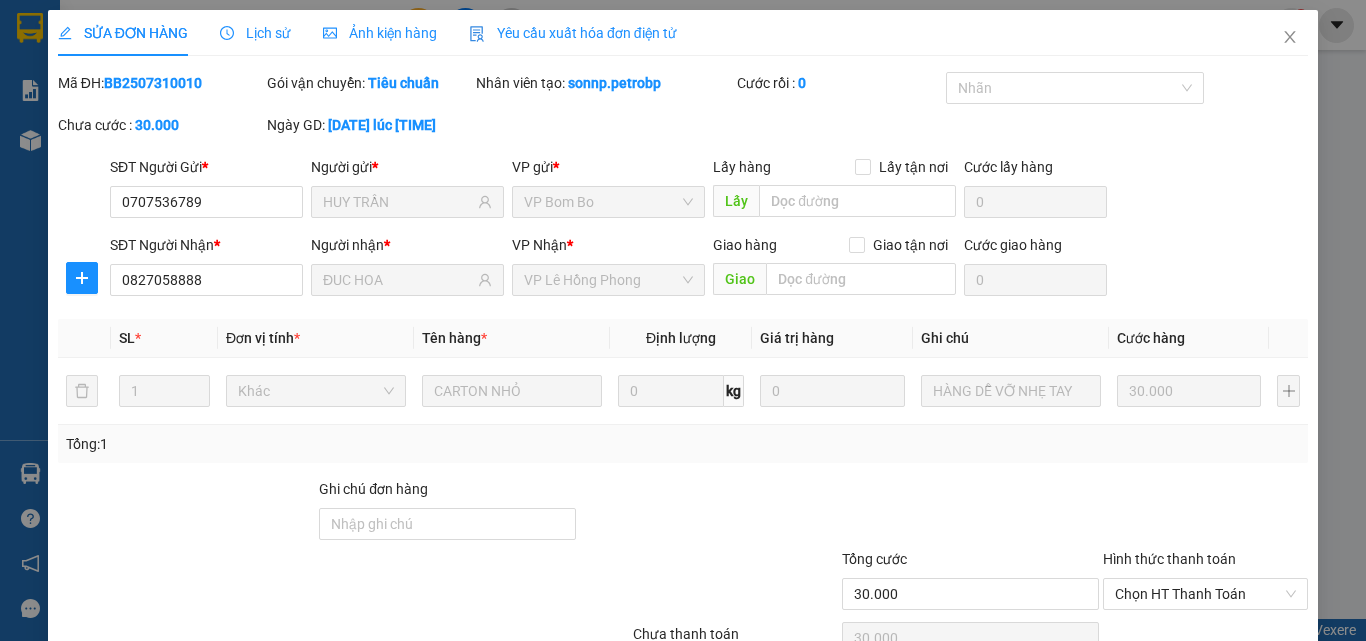drag, startPoint x: 106, startPoint y: 84, endPoint x: 224, endPoint y: 84, distance: 118 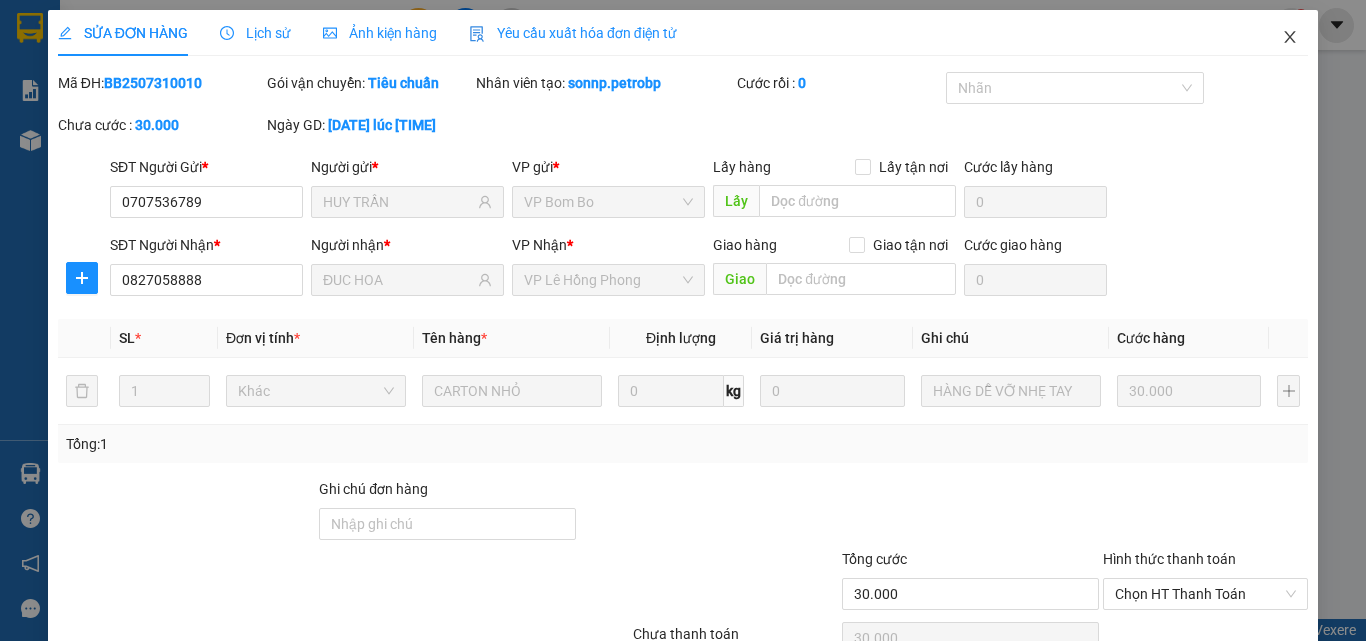 click at bounding box center [1290, 38] 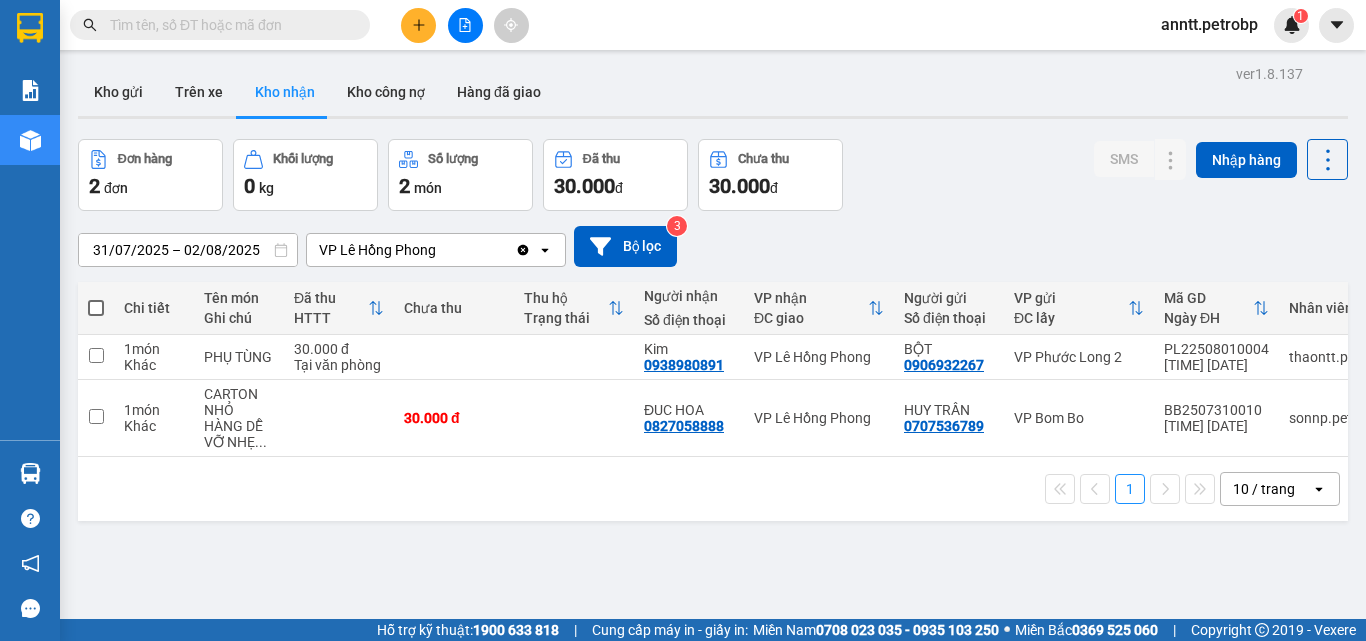 click on "31/07/2025 – 02/08/2025" at bounding box center [188, 250] 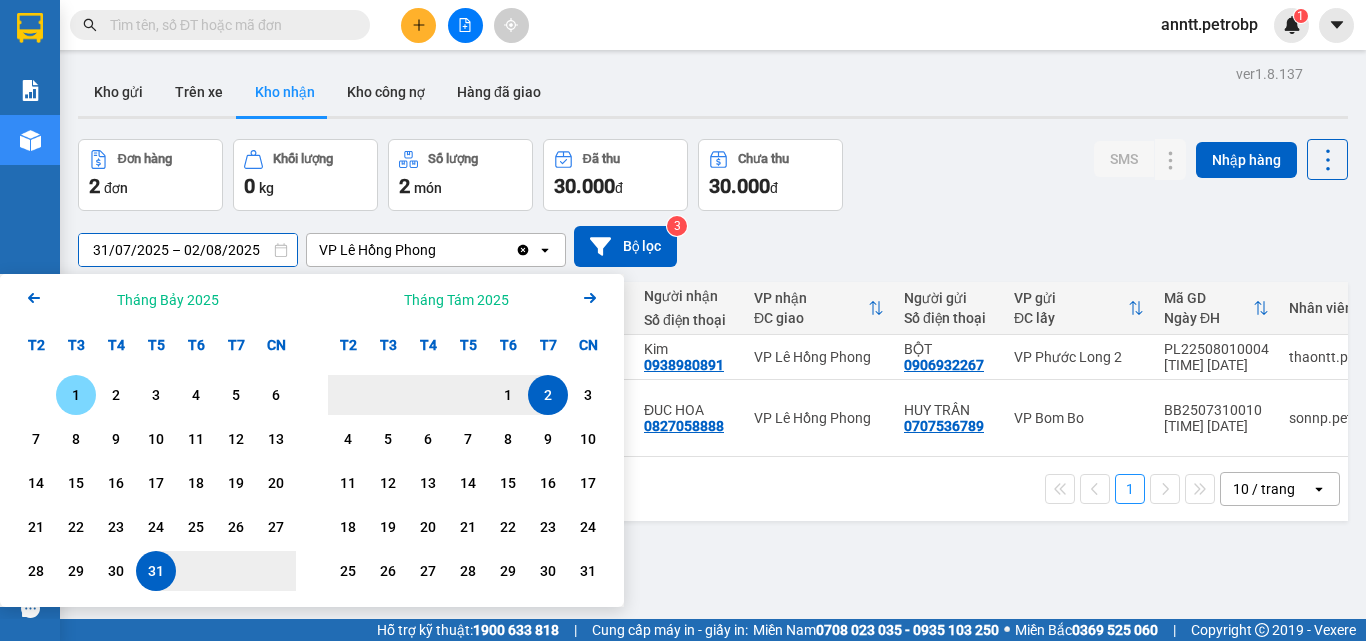 click on "1" at bounding box center (76, 395) 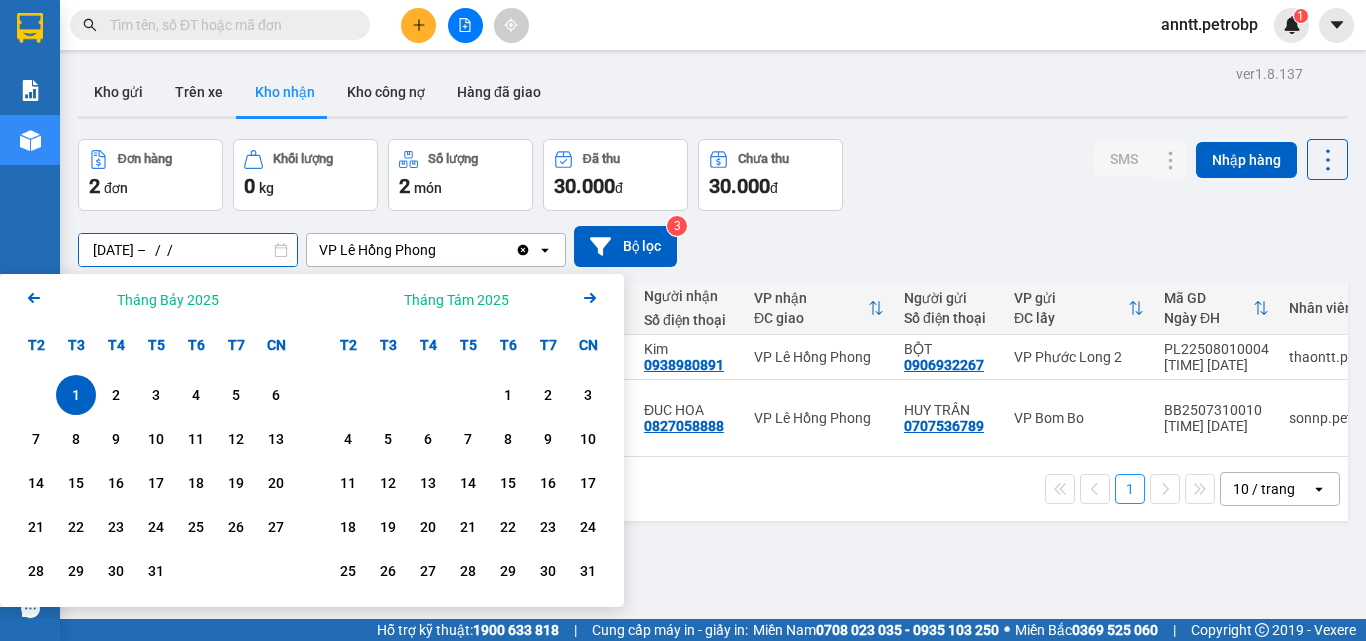 click on "01/07/2025 –   /  /" at bounding box center (188, 250) 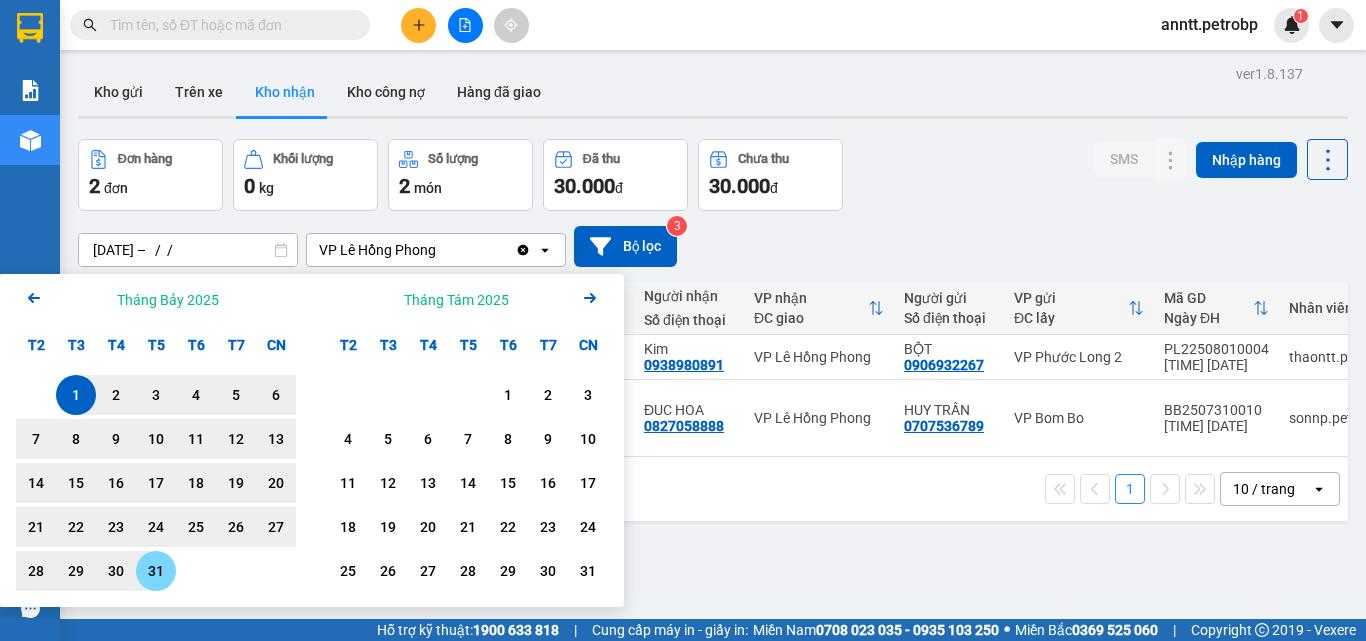 click on "31" at bounding box center (156, 571) 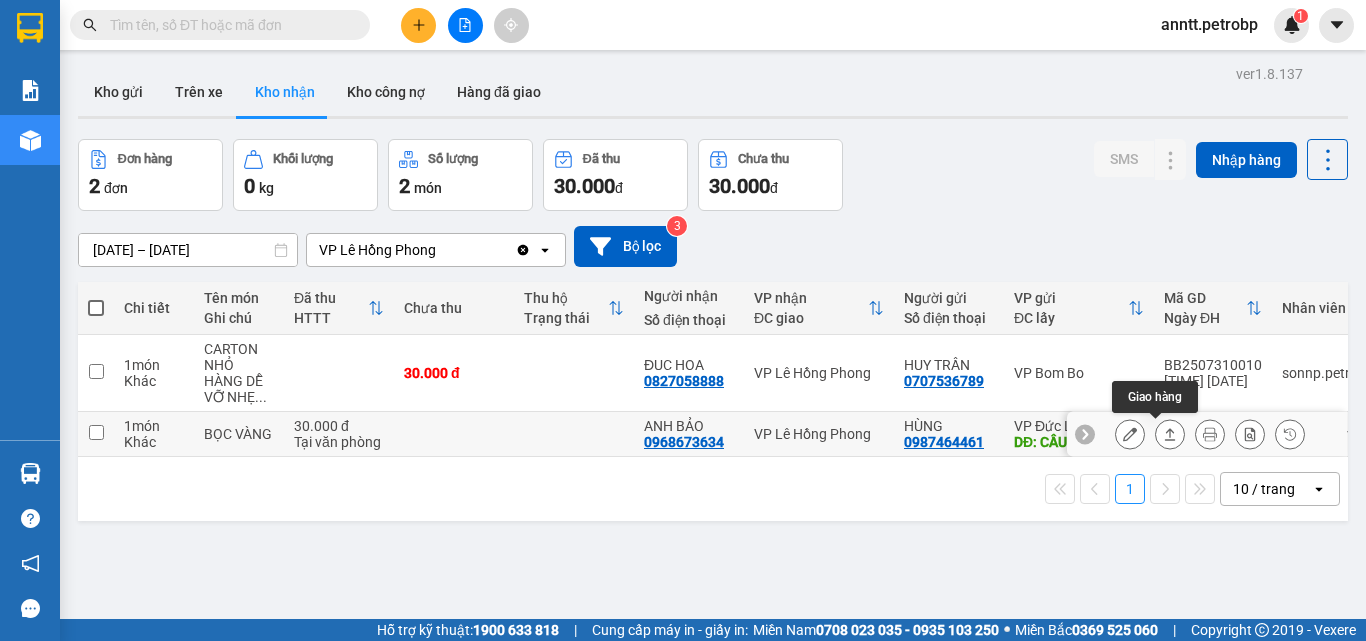 click 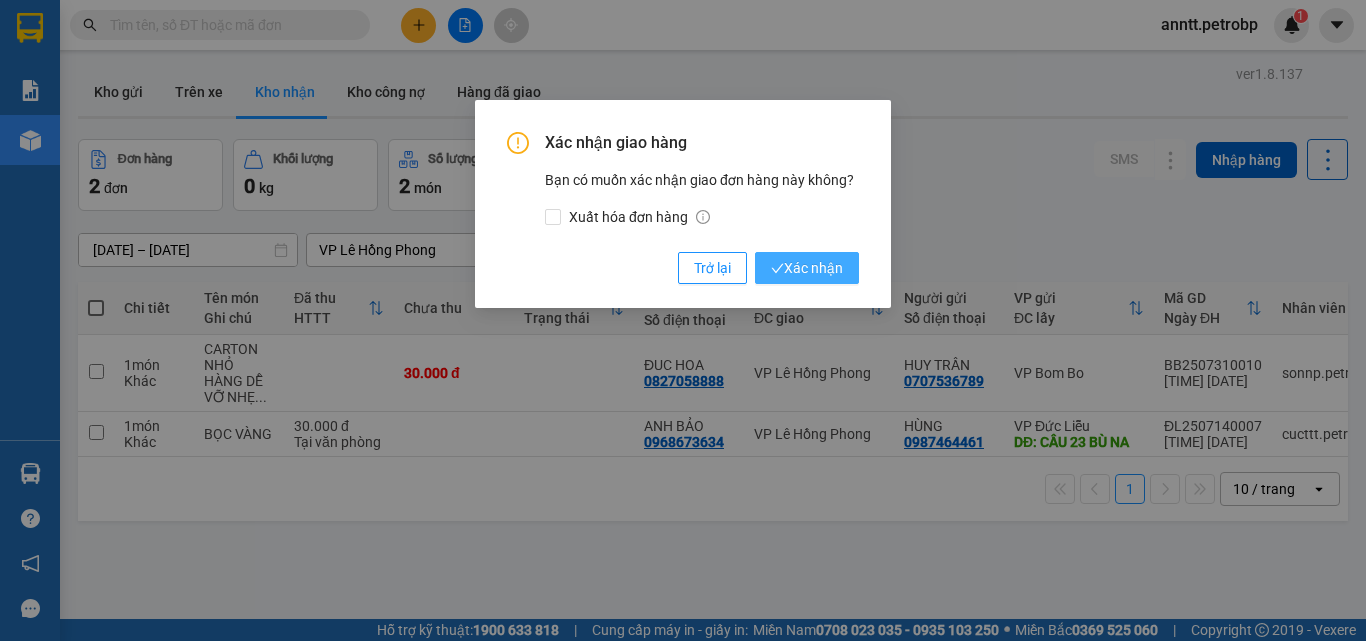 click on "Xác nhận" at bounding box center (807, 268) 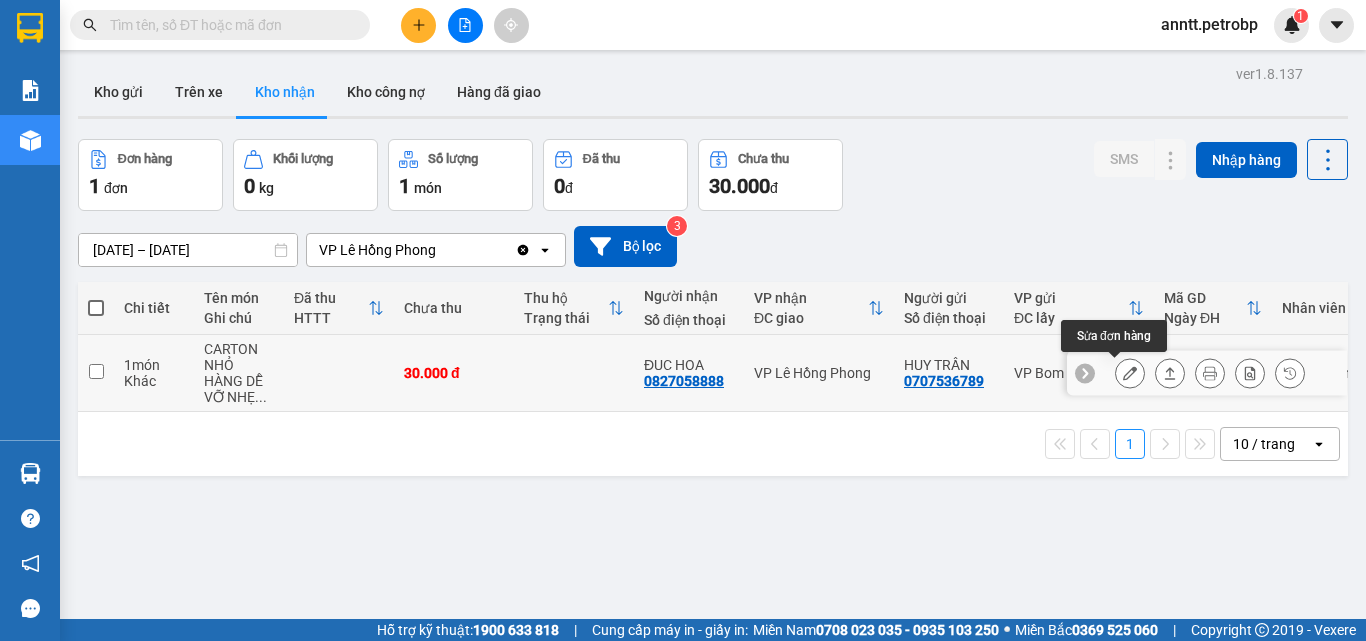 click at bounding box center [1130, 373] 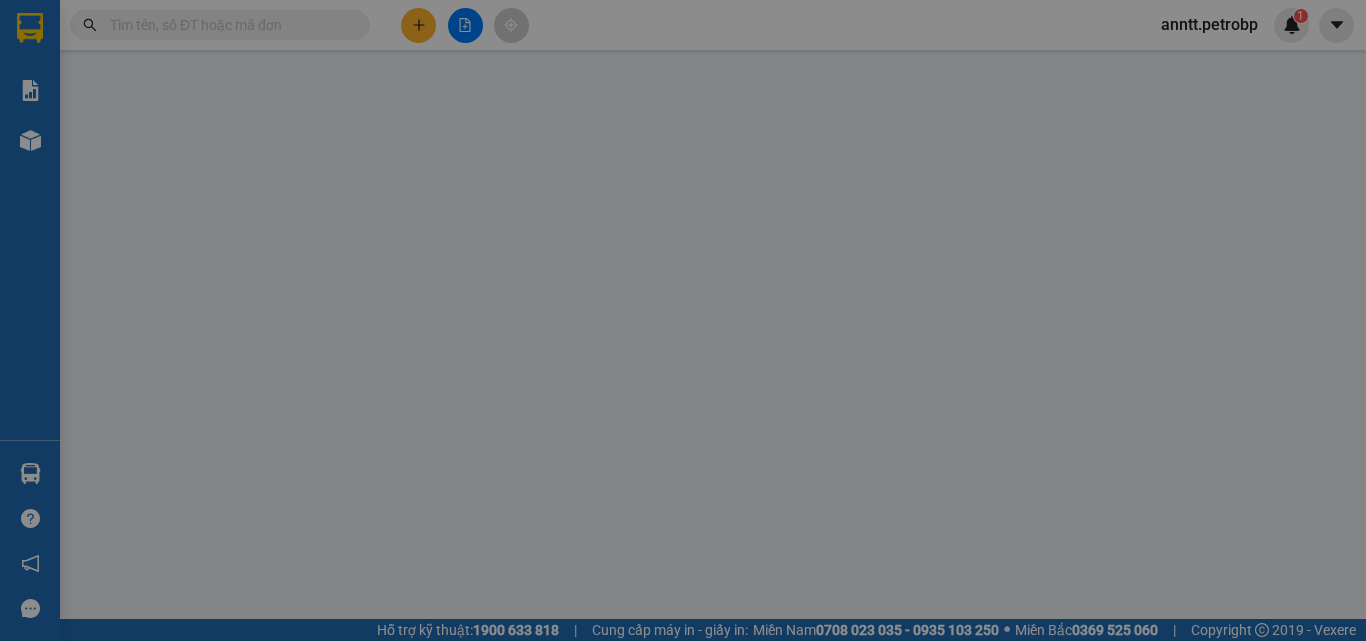 type on "0707536789" 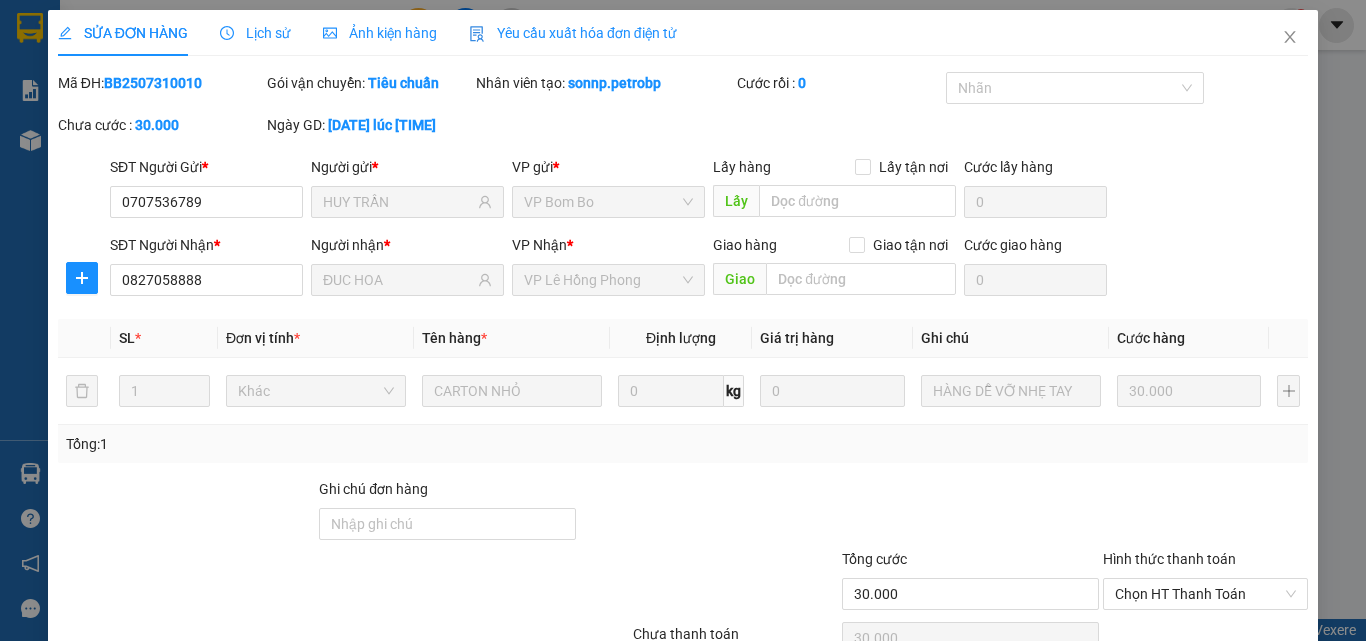 drag, startPoint x: 107, startPoint y: 80, endPoint x: 228, endPoint y: 84, distance: 121.0661 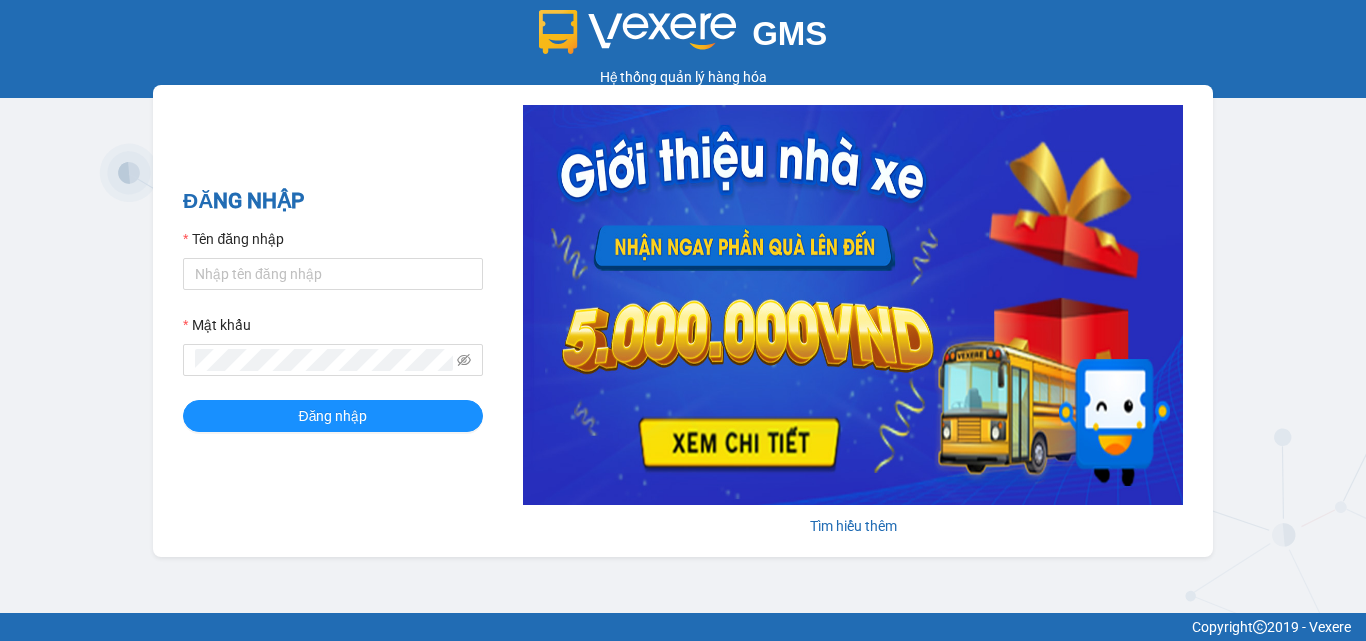 scroll, scrollTop: 0, scrollLeft: 0, axis: both 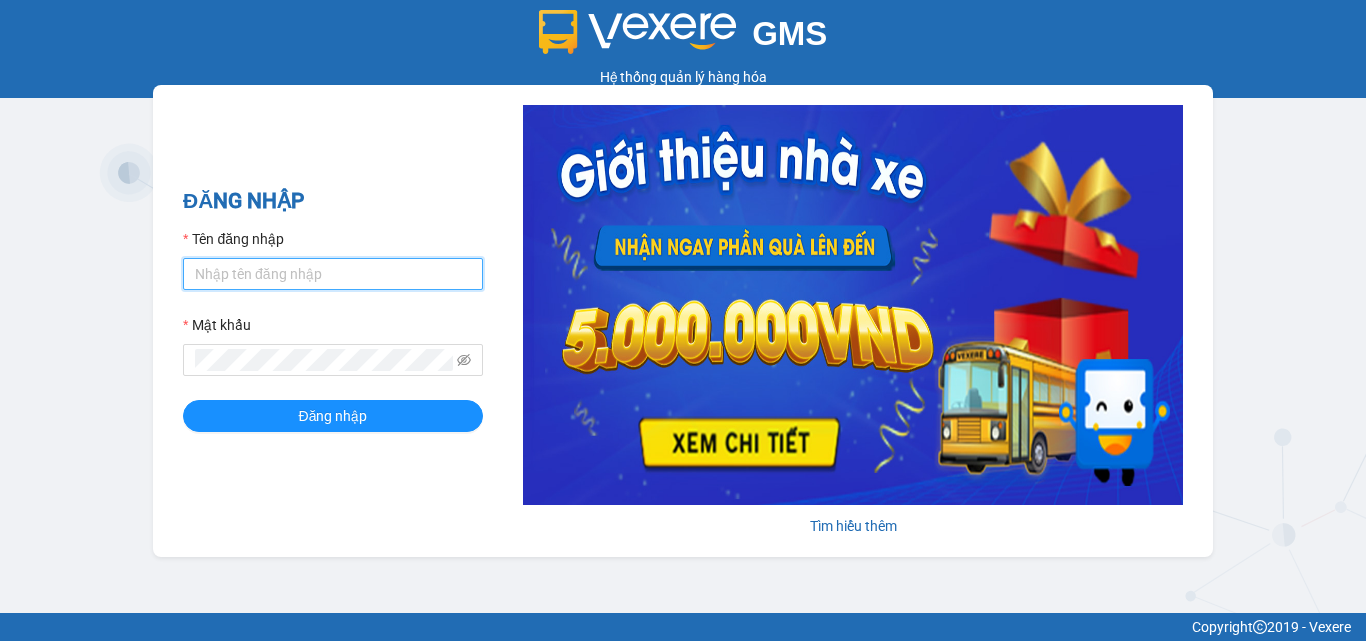 type on "anntt.petrobp" 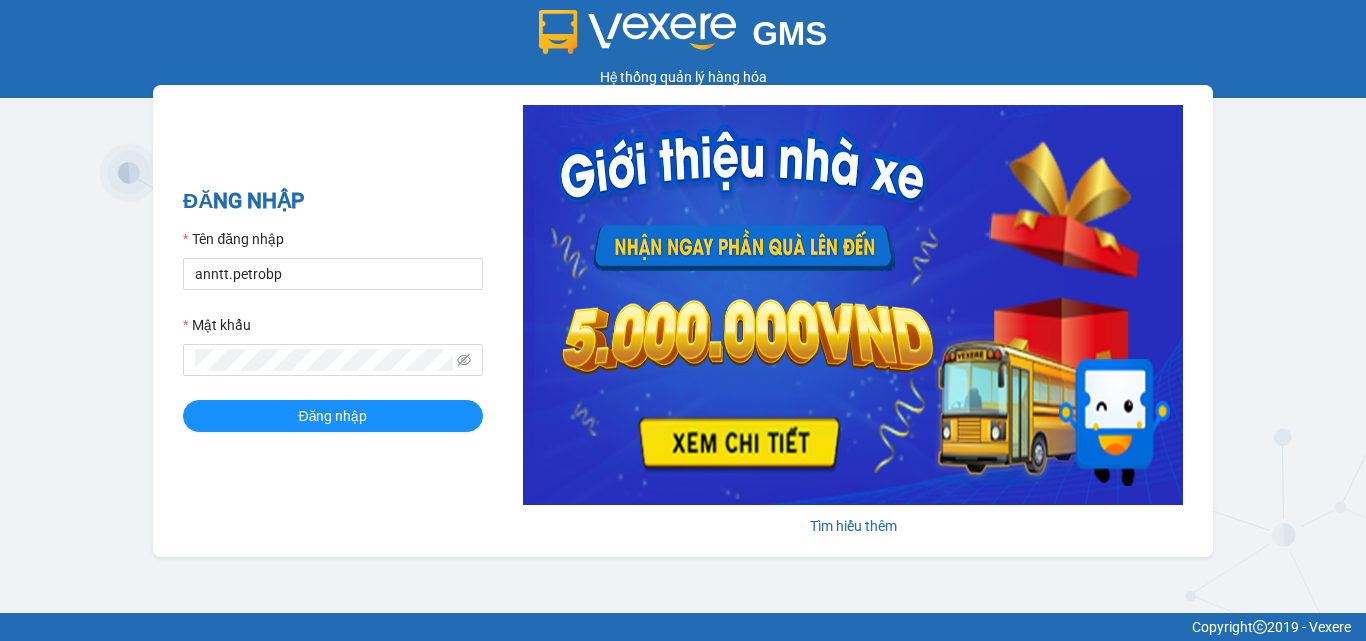 click on "ĐĂNG NHẬP Tên đăng nhập [USERNAME] Mật khẩu Đăng nhập" at bounding box center [333, 321] 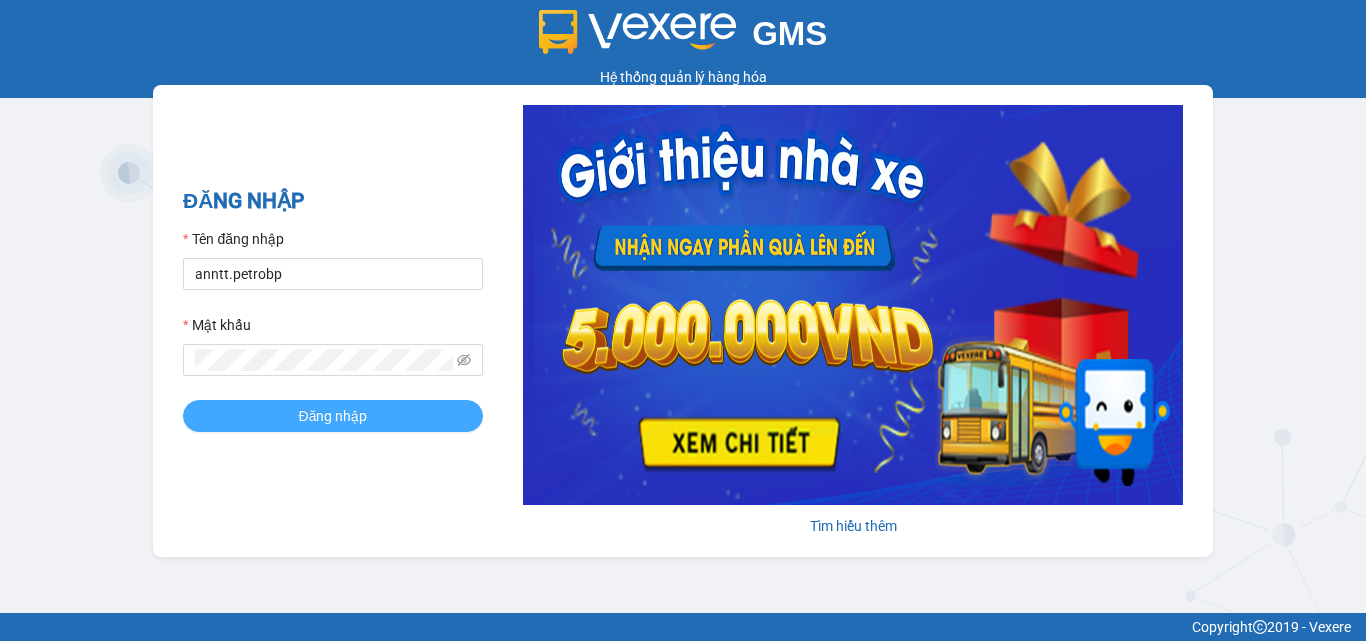 click on "Đăng nhập" at bounding box center [333, 416] 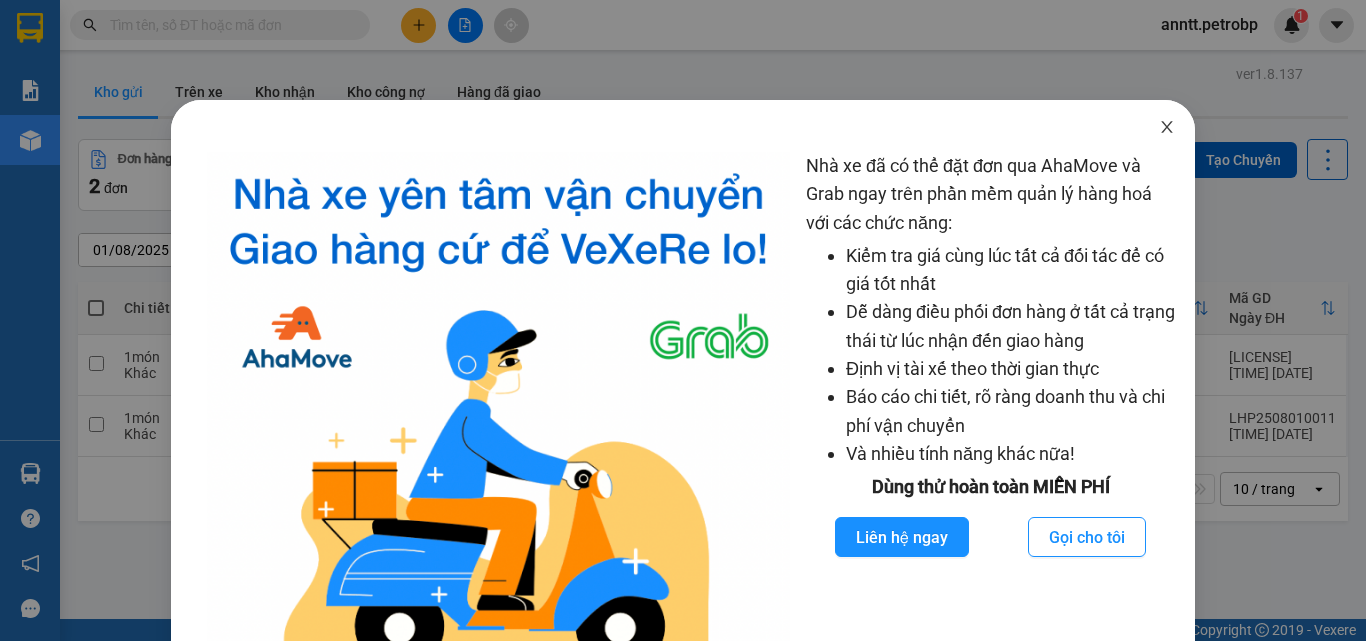 click at bounding box center [1167, 128] 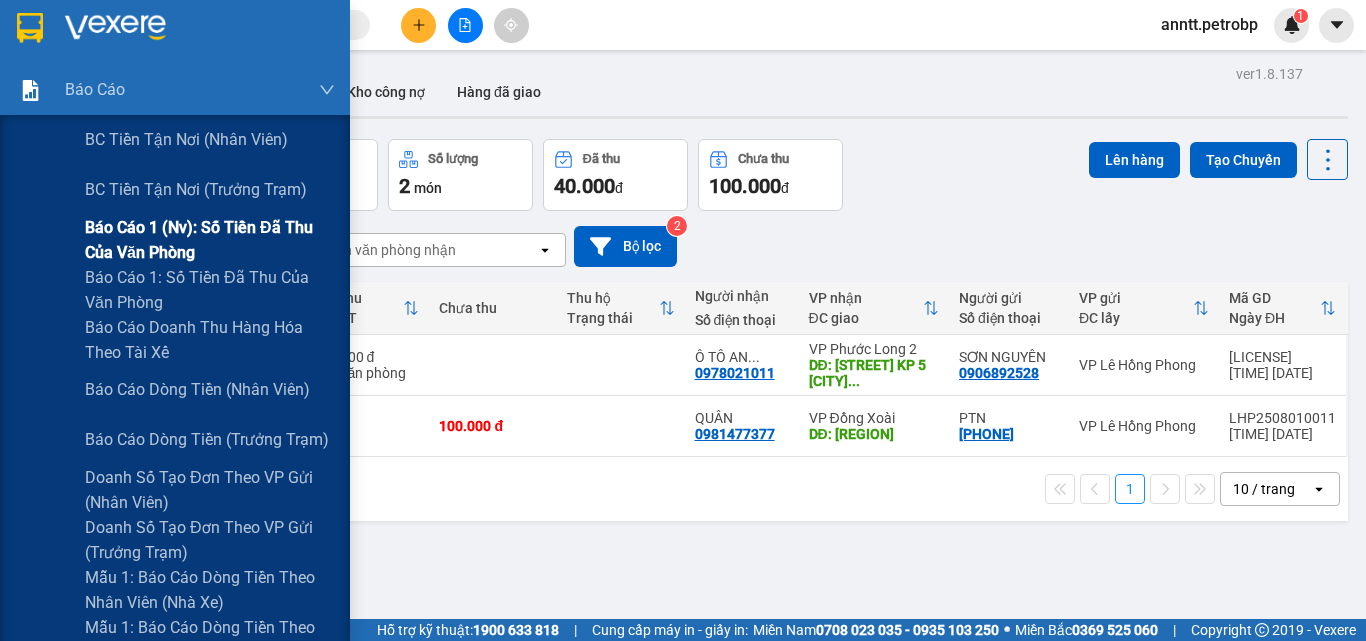 click on "Báo cáo 1 (nv): Số tiền đã thu của văn phòng" at bounding box center [210, 240] 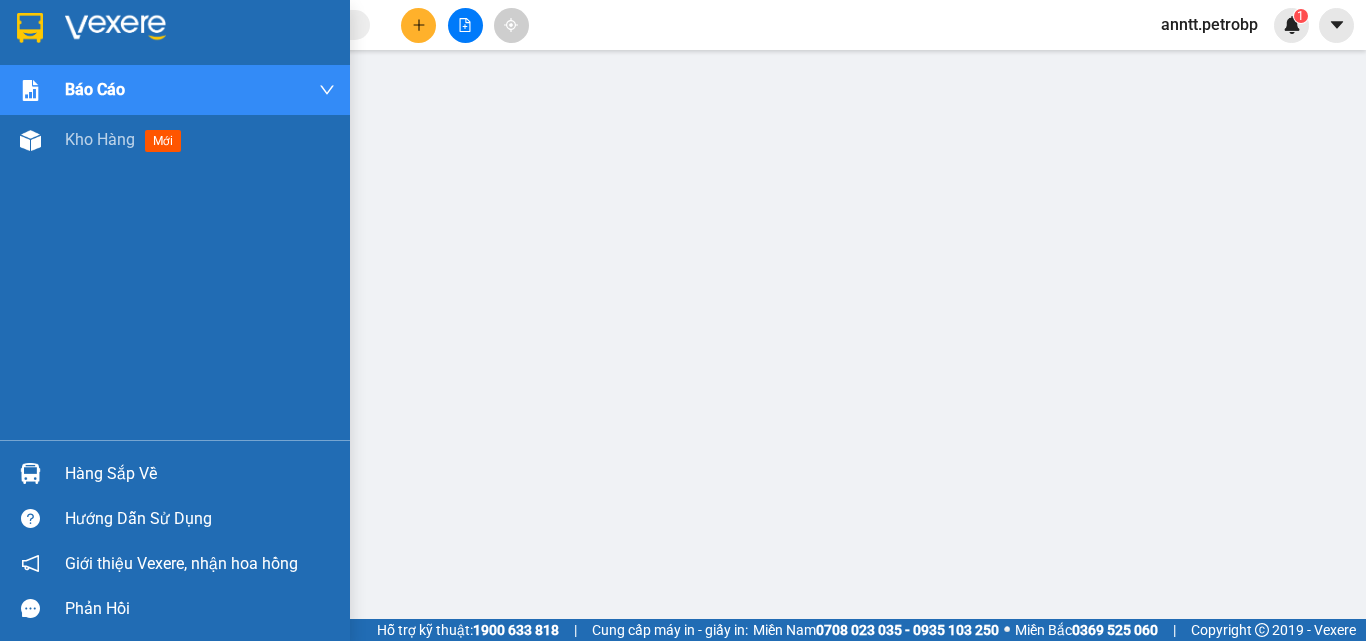 click at bounding box center [30, 28] 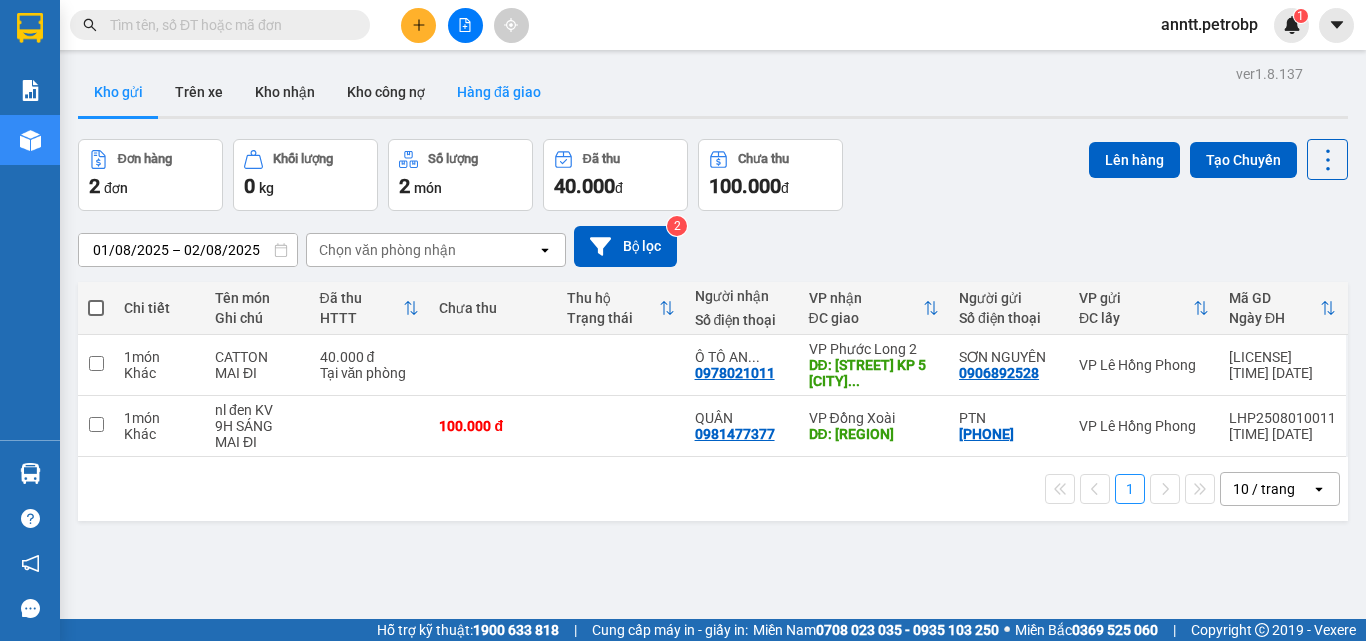 click on "Hàng đã giao" at bounding box center (499, 92) 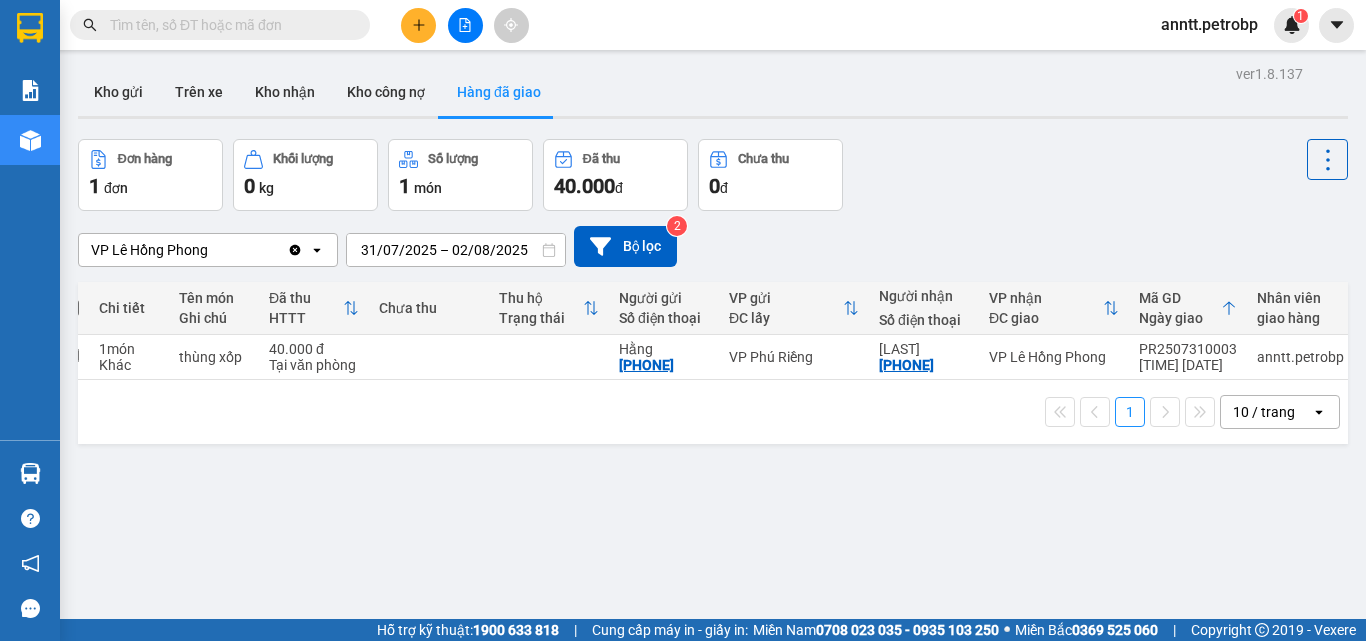 scroll, scrollTop: 0, scrollLeft: 0, axis: both 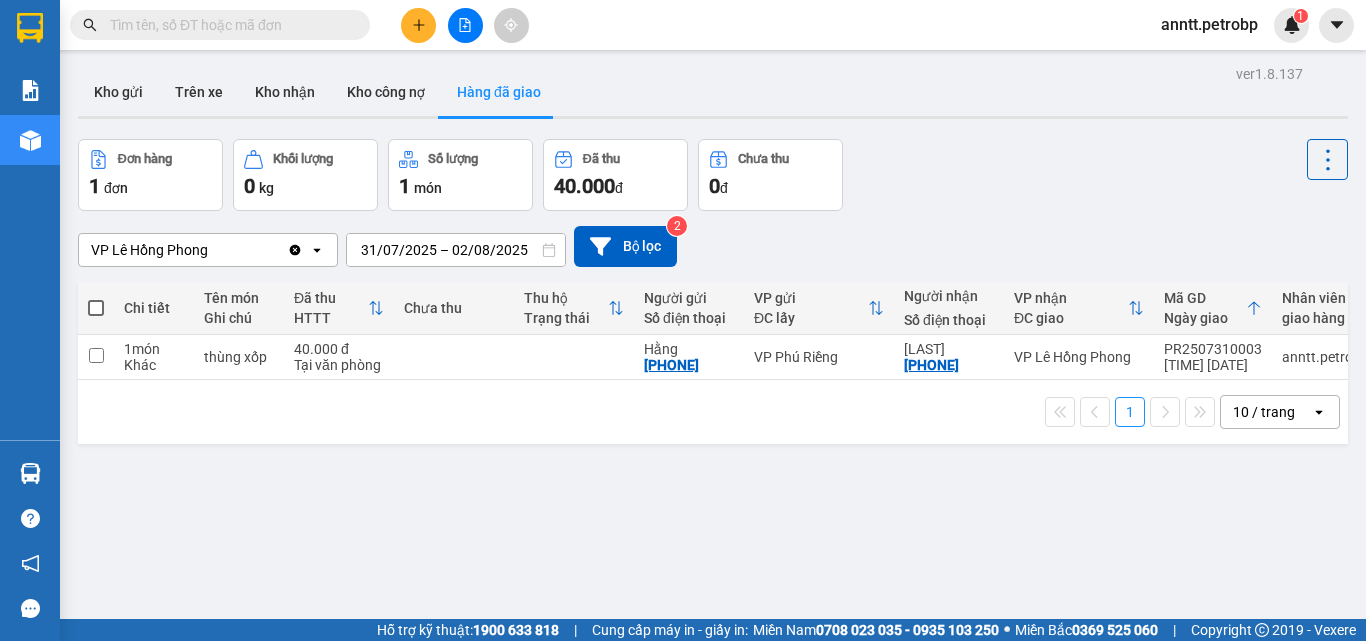type 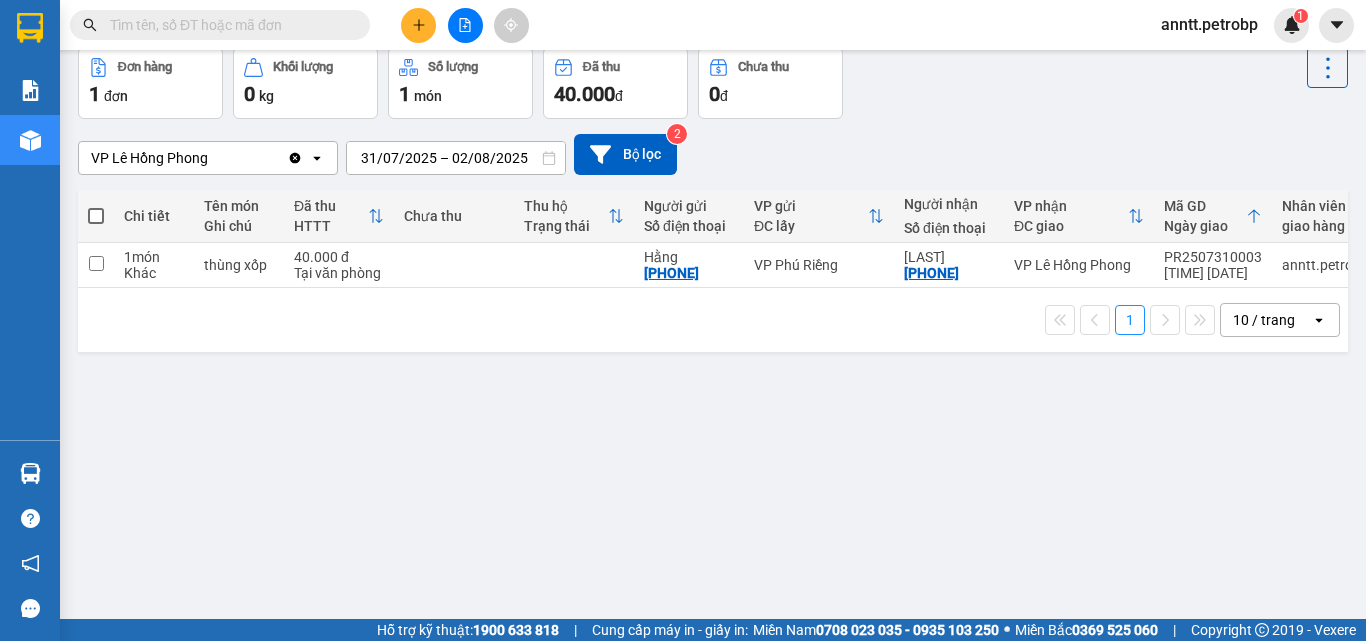 scroll, scrollTop: 0, scrollLeft: 0, axis: both 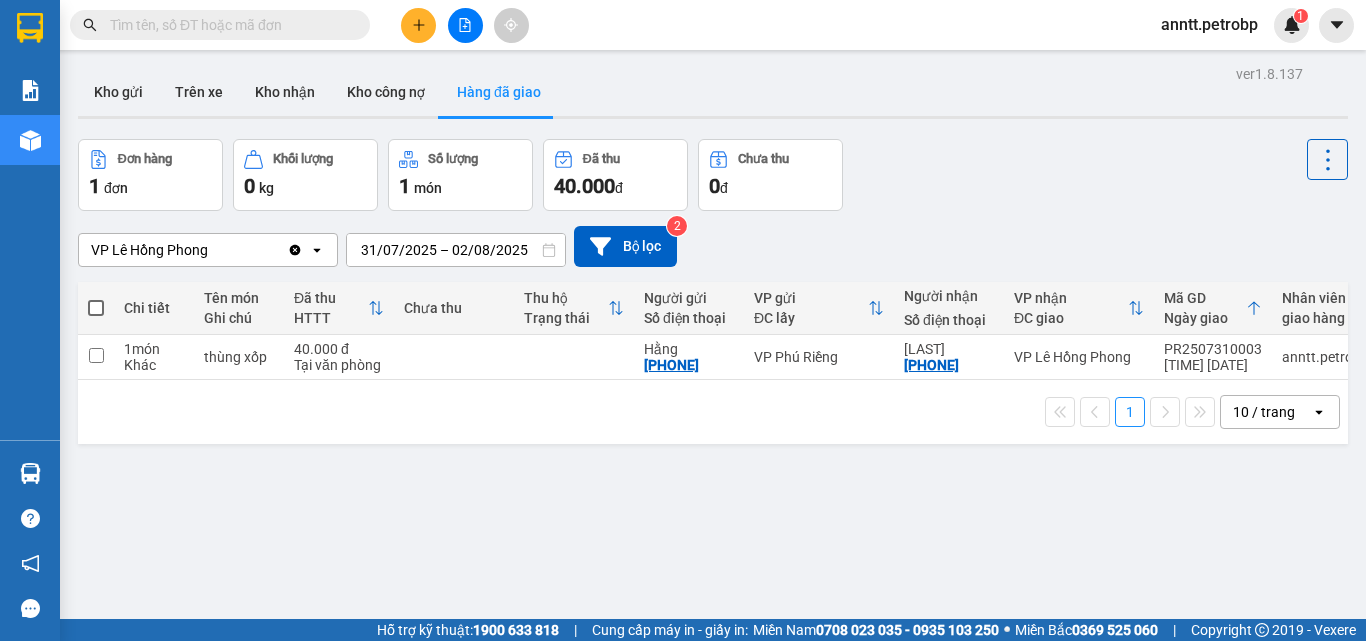 click at bounding box center (228, 25) 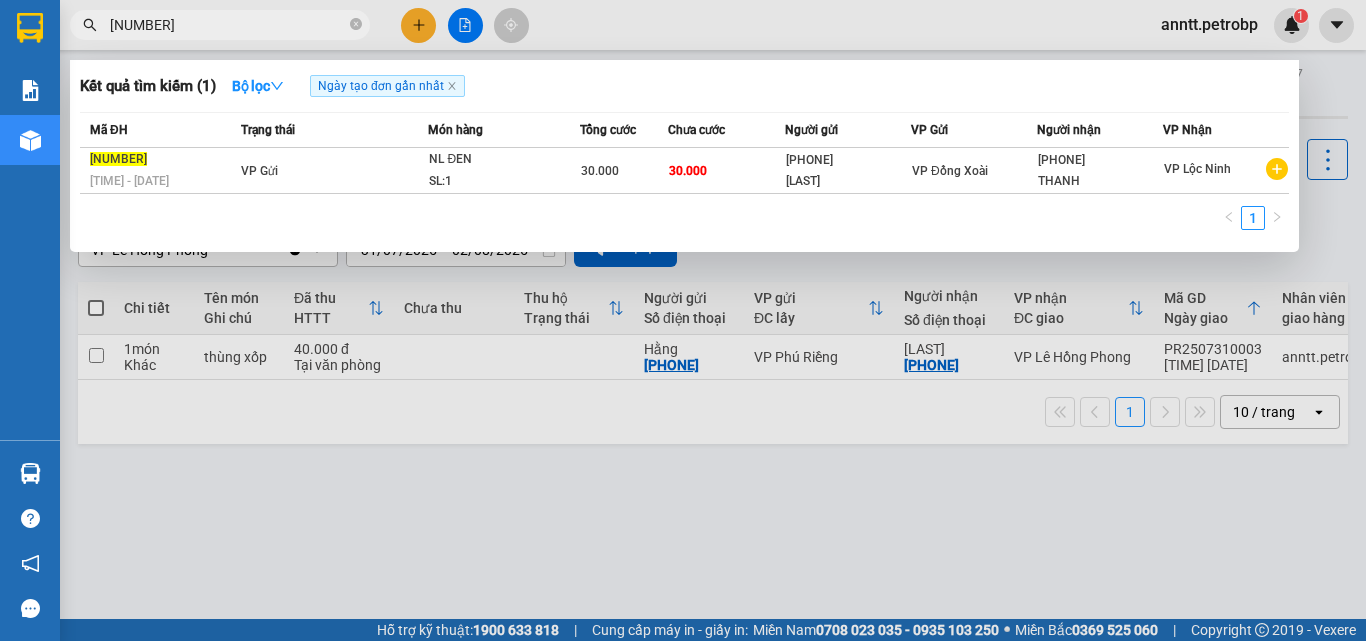 type on "LHP2508010002" 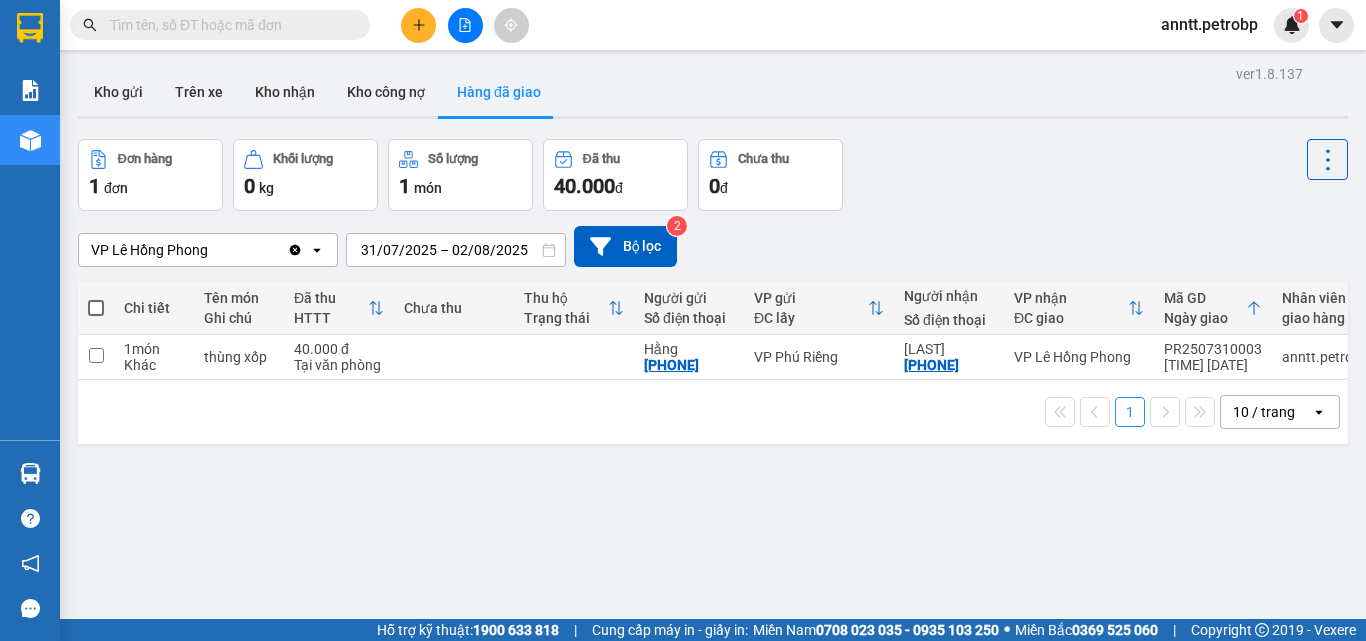 click at bounding box center (228, 25) 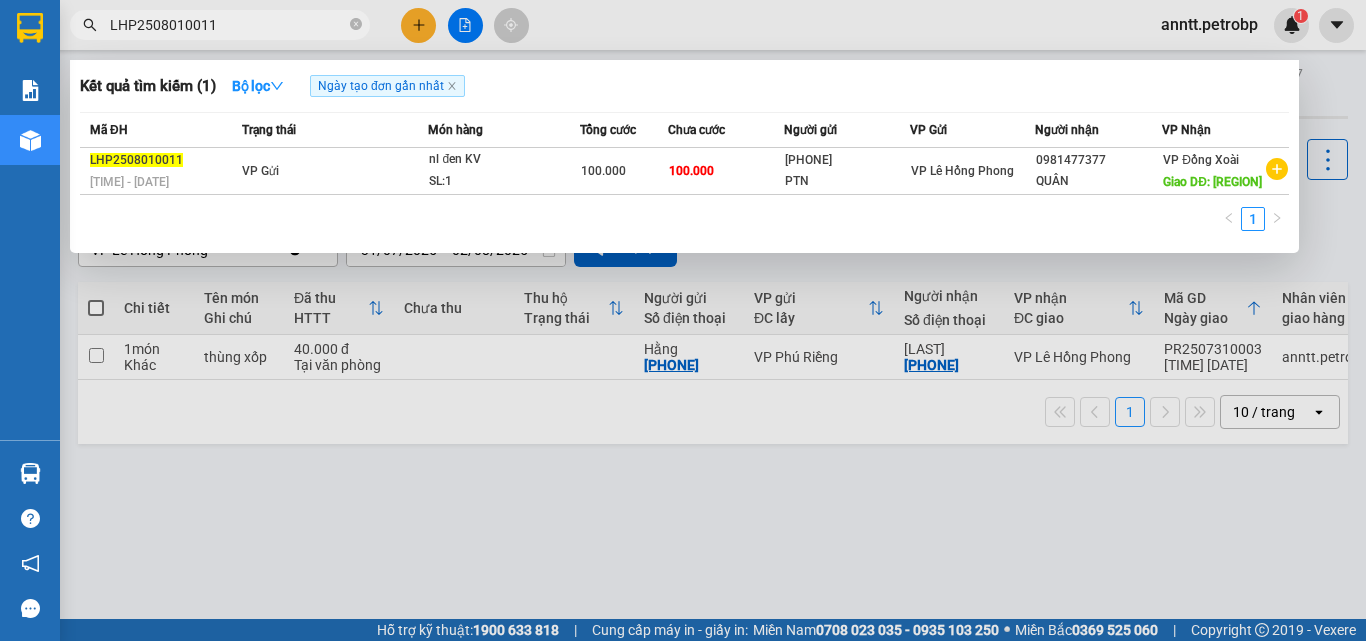 type on "LHP2508010011" 